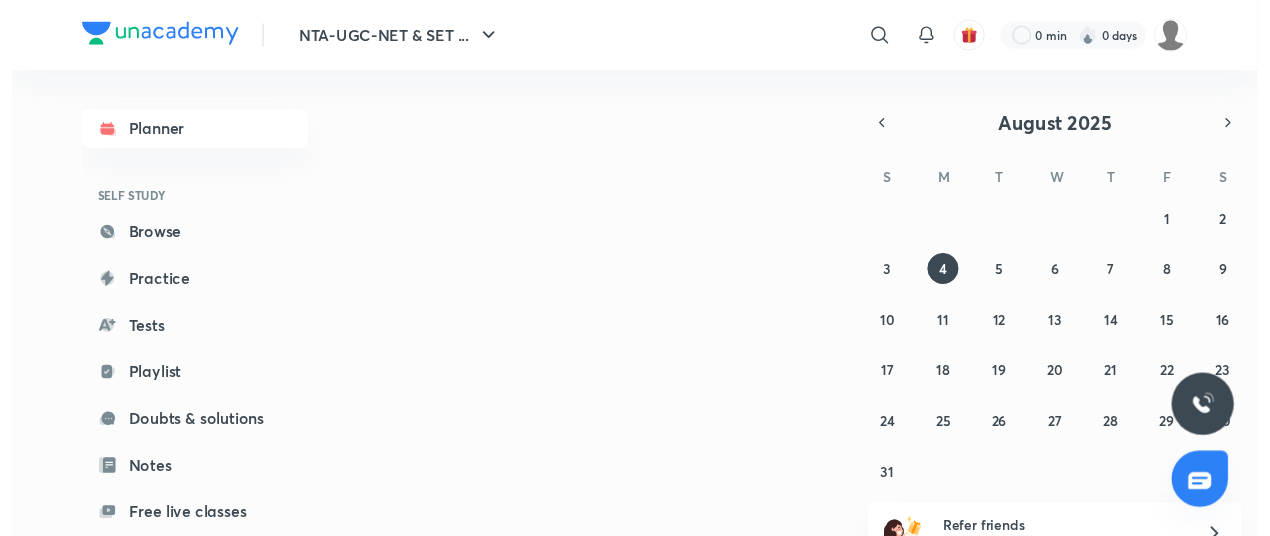 scroll, scrollTop: 0, scrollLeft: 0, axis: both 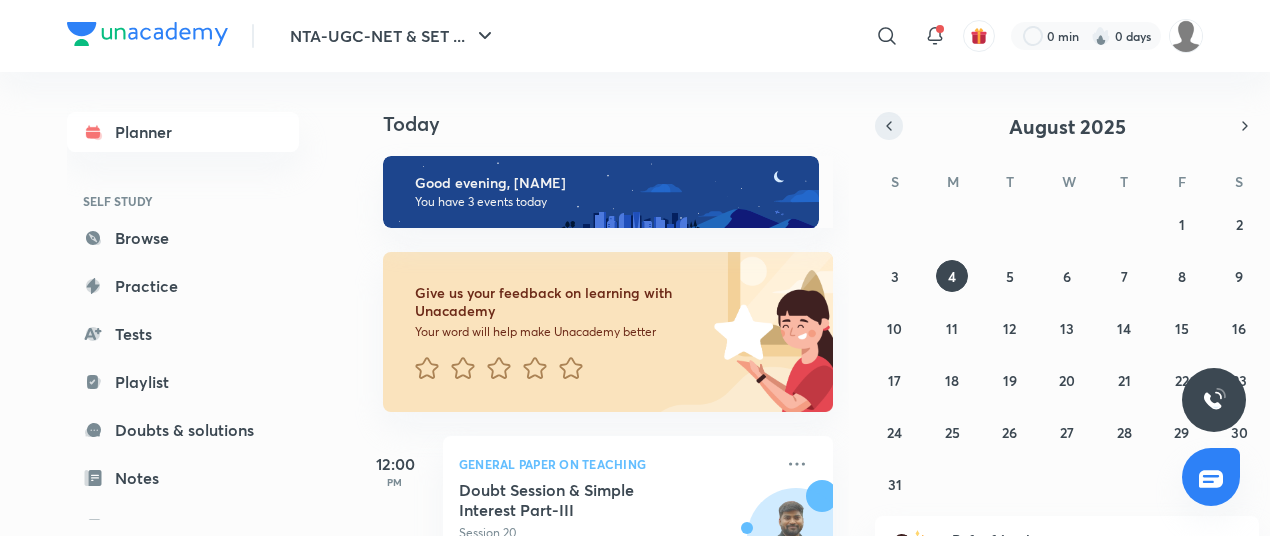 click 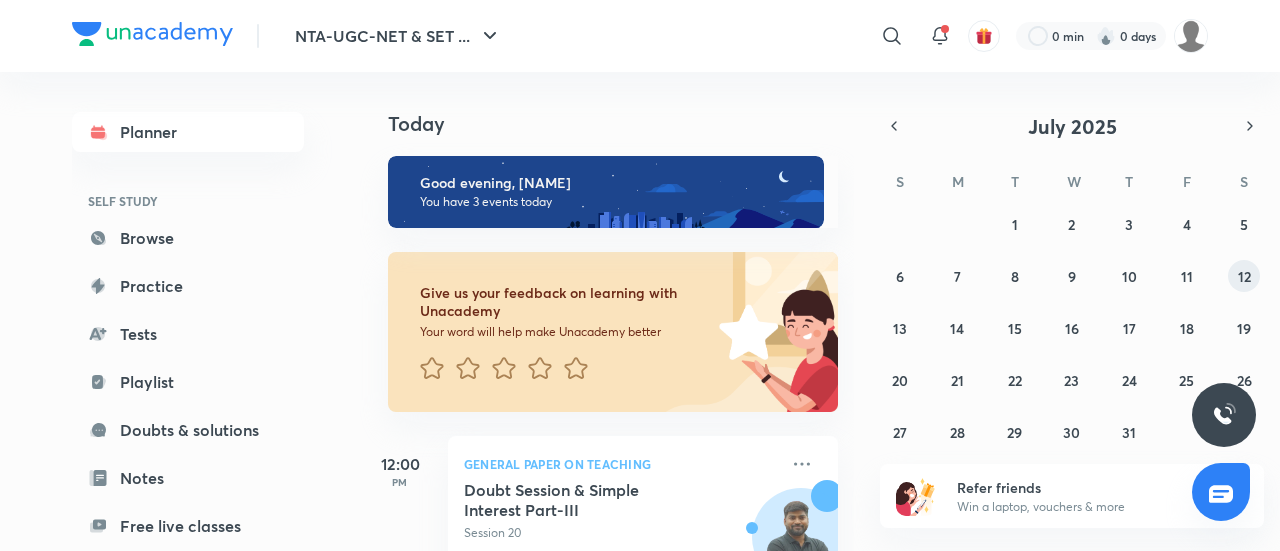 click on "29 30 1 2 3 4 5 6 7 8 9 10 11 12 13 14 15 16 17 18 19 20 21 22 23 24 25 26 27 28 29 30 31 1 2" at bounding box center [1072, 328] 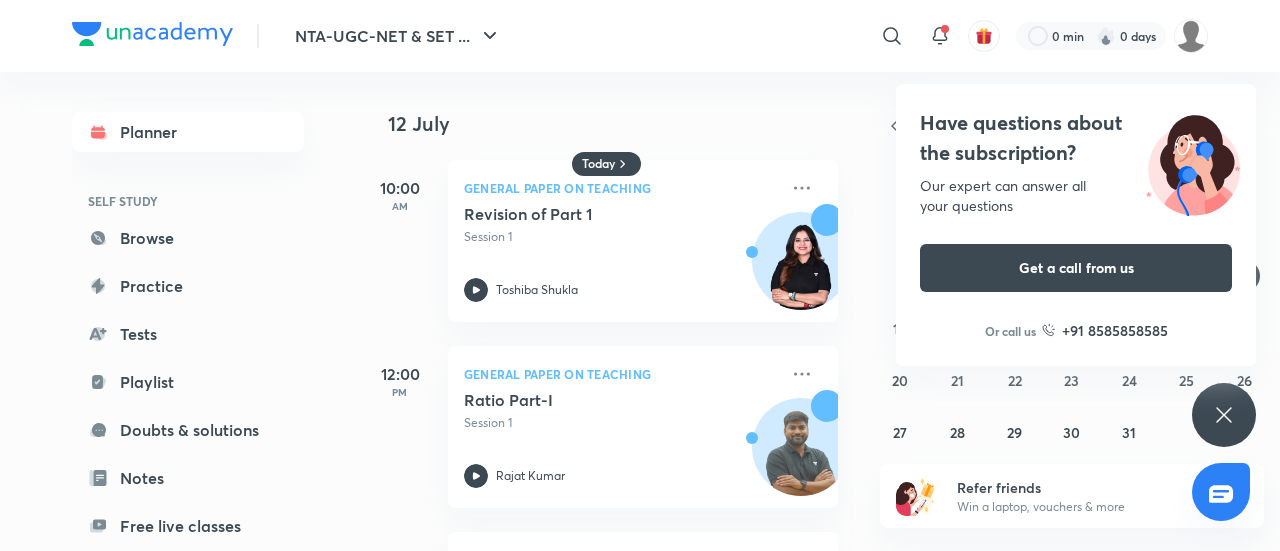 click 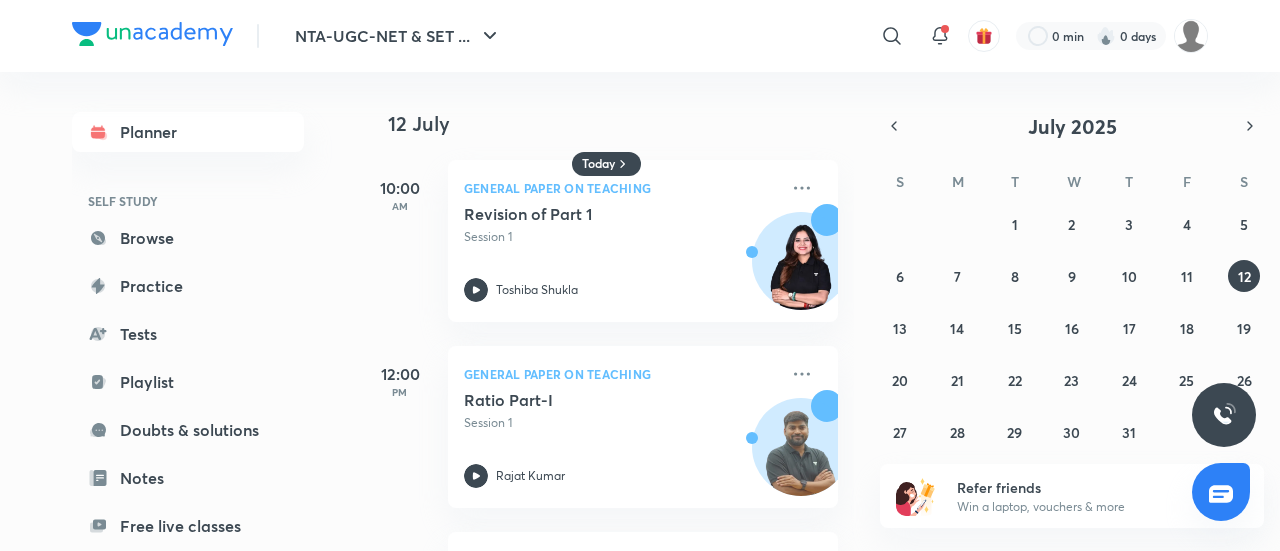 click at bounding box center [1224, 415] 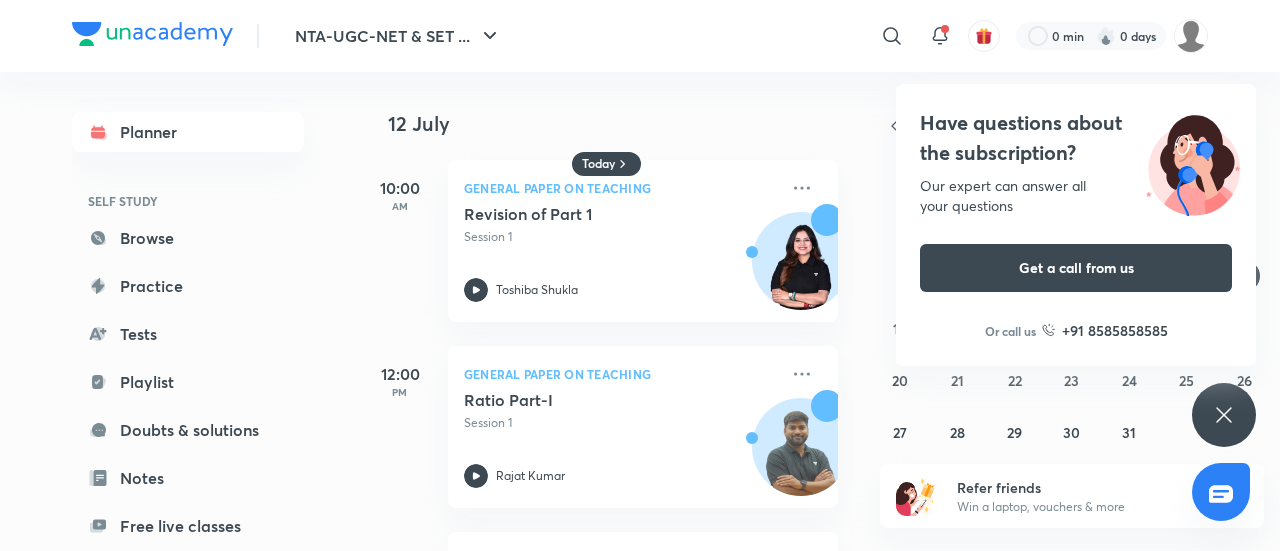 click on "Have questions about the subscription? Our expert can answer all your questions Get a call from us Or call us +91 8585858585" at bounding box center (1224, 415) 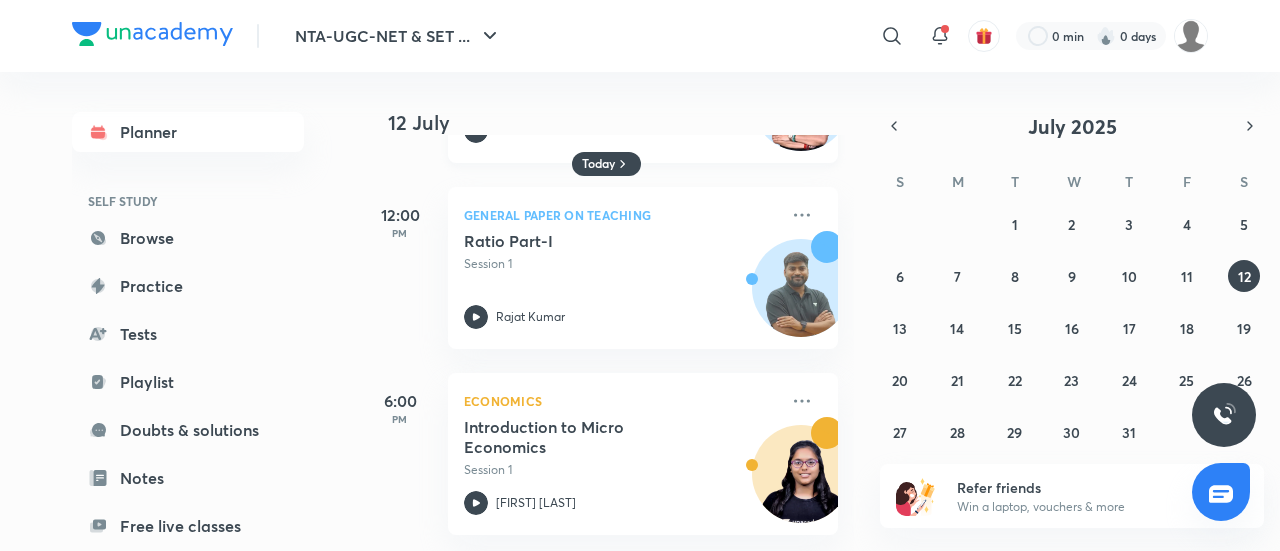 scroll, scrollTop: 0, scrollLeft: 0, axis: both 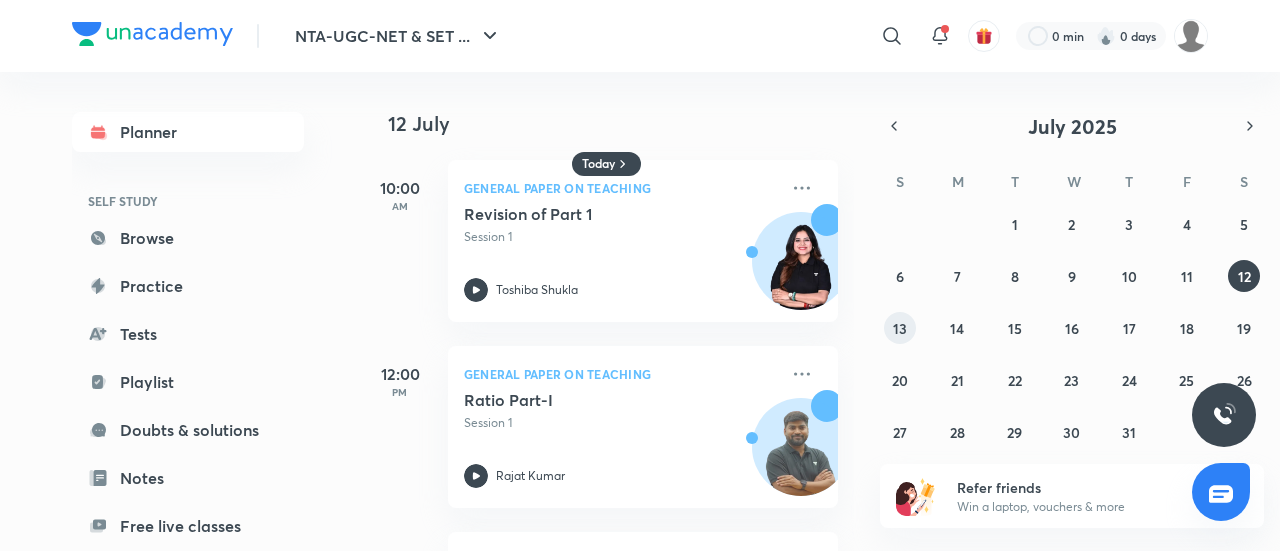 click on "13" at bounding box center (900, 328) 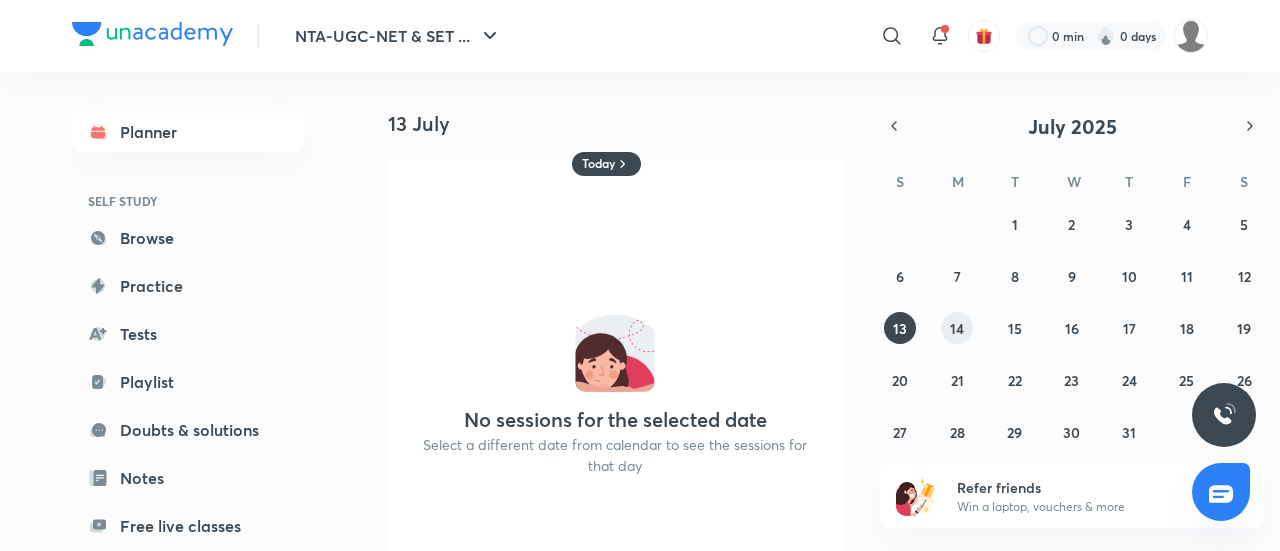 click on "14" at bounding box center [957, 328] 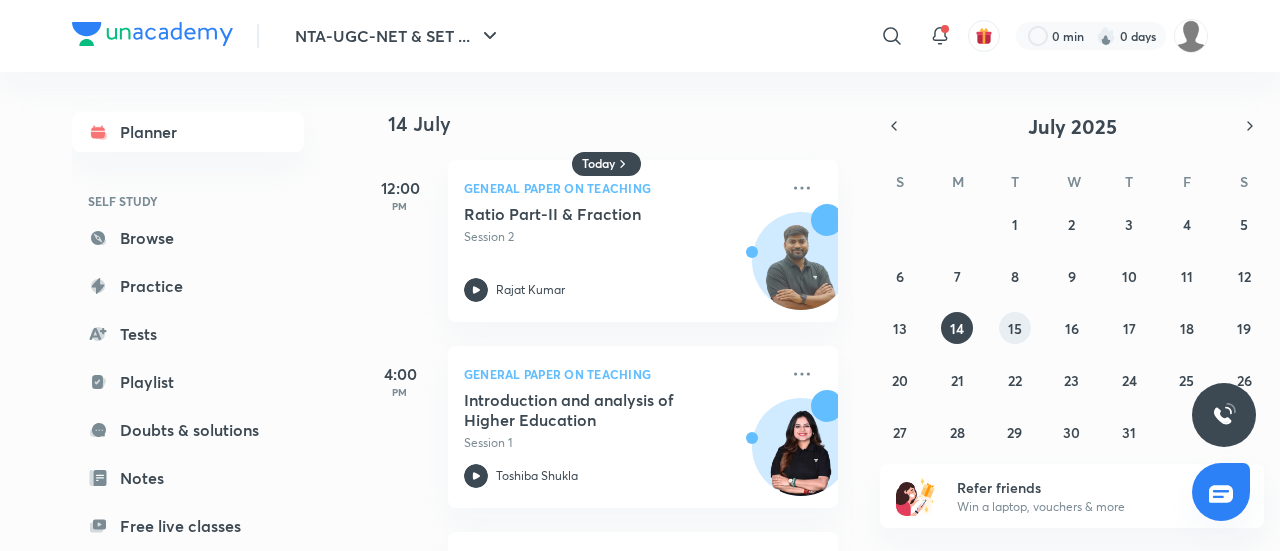 click on "15" at bounding box center (1015, 328) 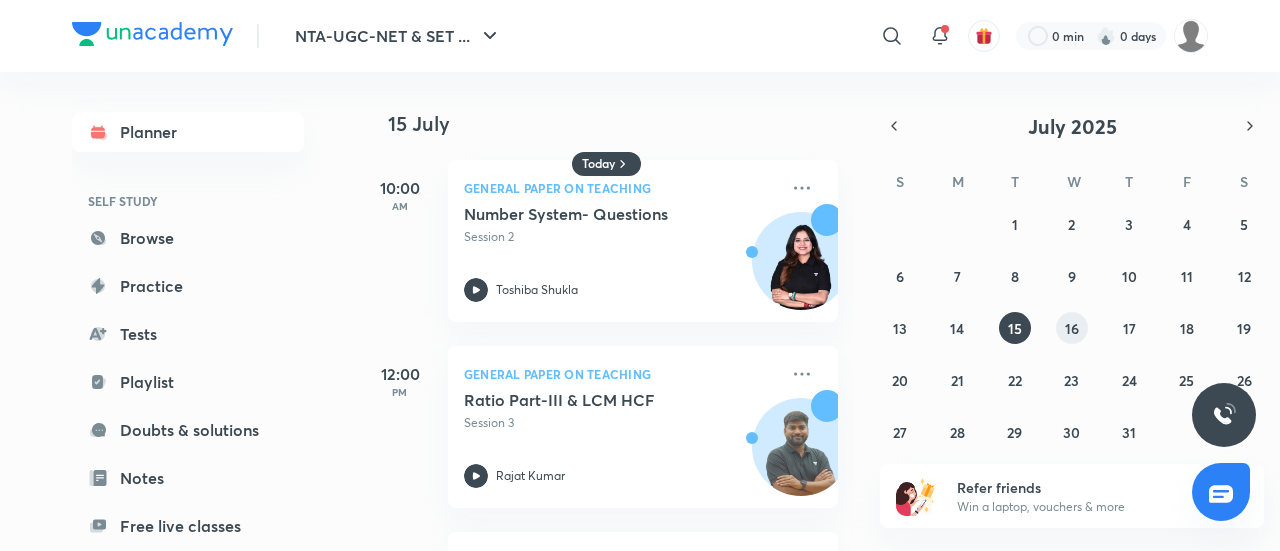 click on "16" at bounding box center [1072, 328] 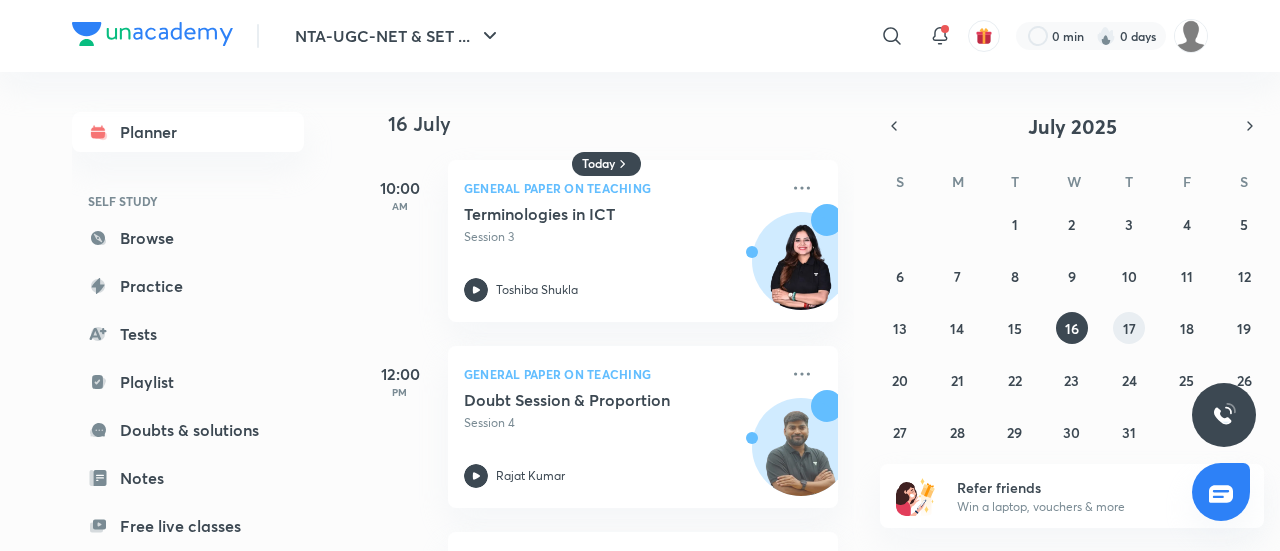 click on "17" at bounding box center [1129, 328] 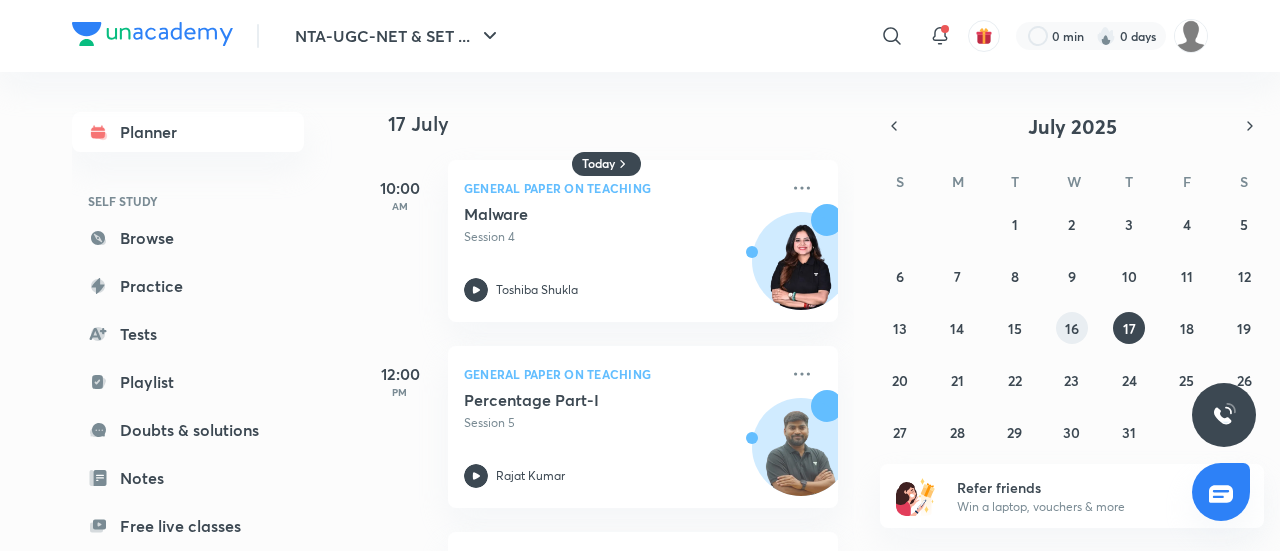 click on "16" at bounding box center (1072, 328) 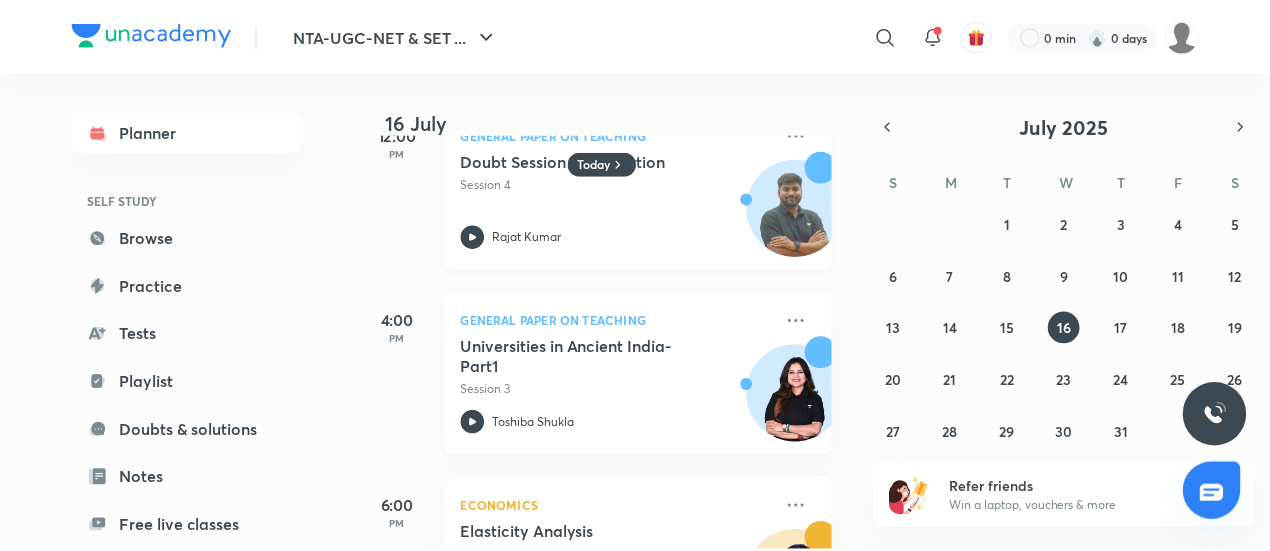 scroll, scrollTop: 0, scrollLeft: 0, axis: both 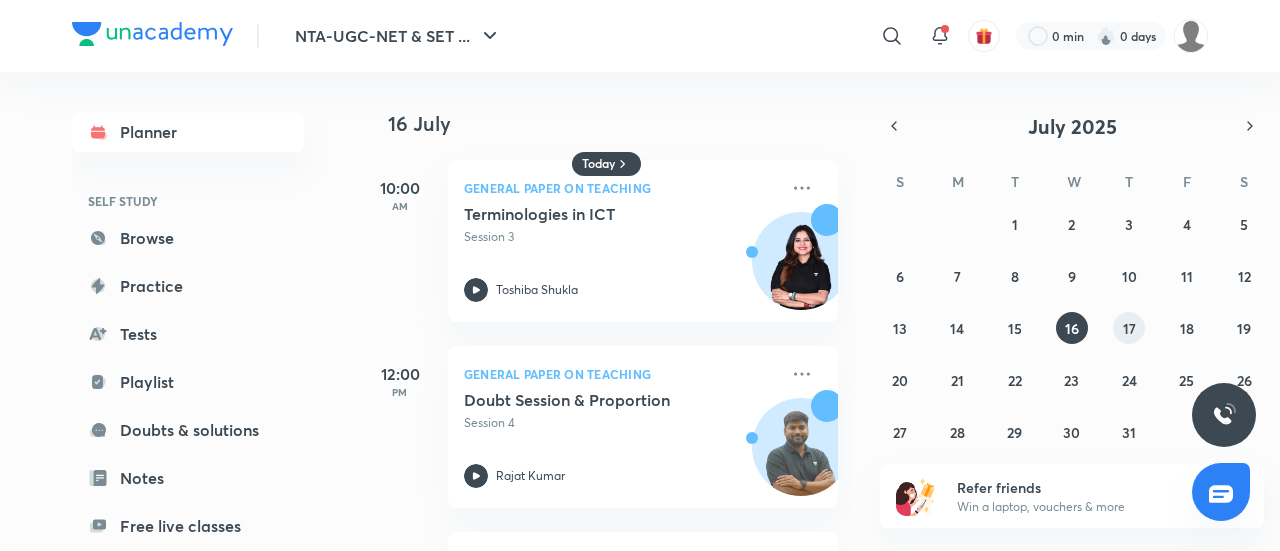 click on "17" at bounding box center [1129, 328] 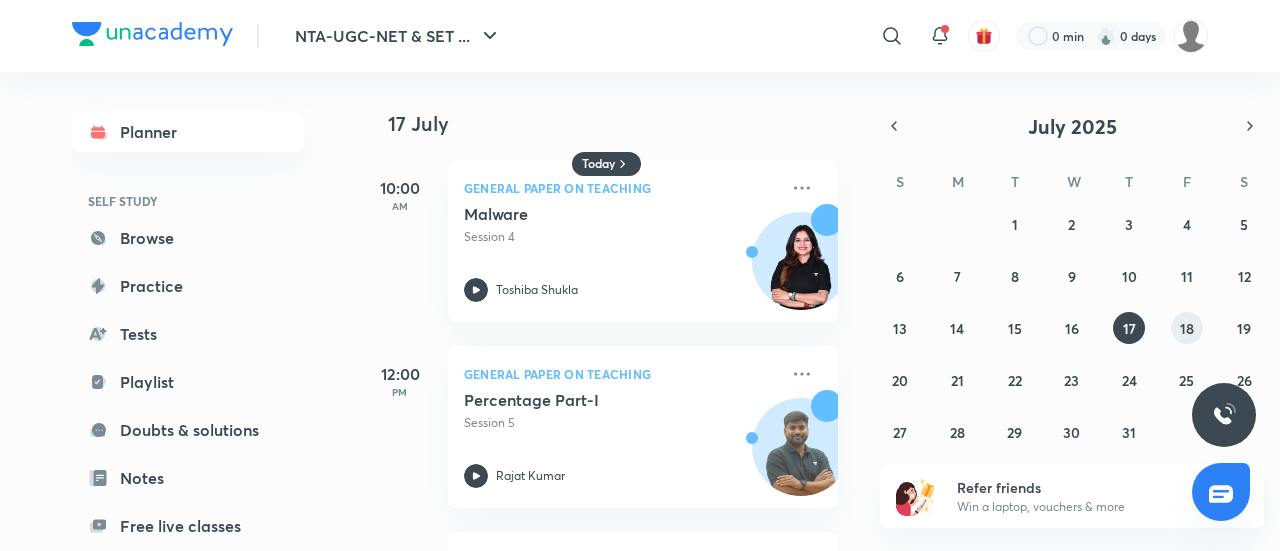 click on "18" at bounding box center [1187, 328] 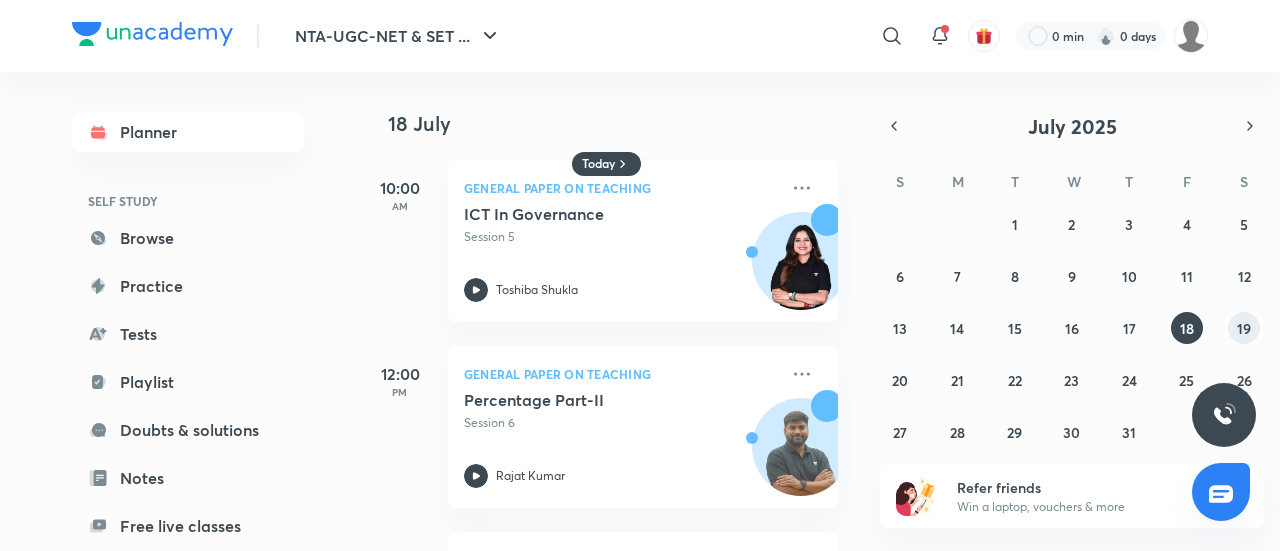 click on "19" at bounding box center [1244, 328] 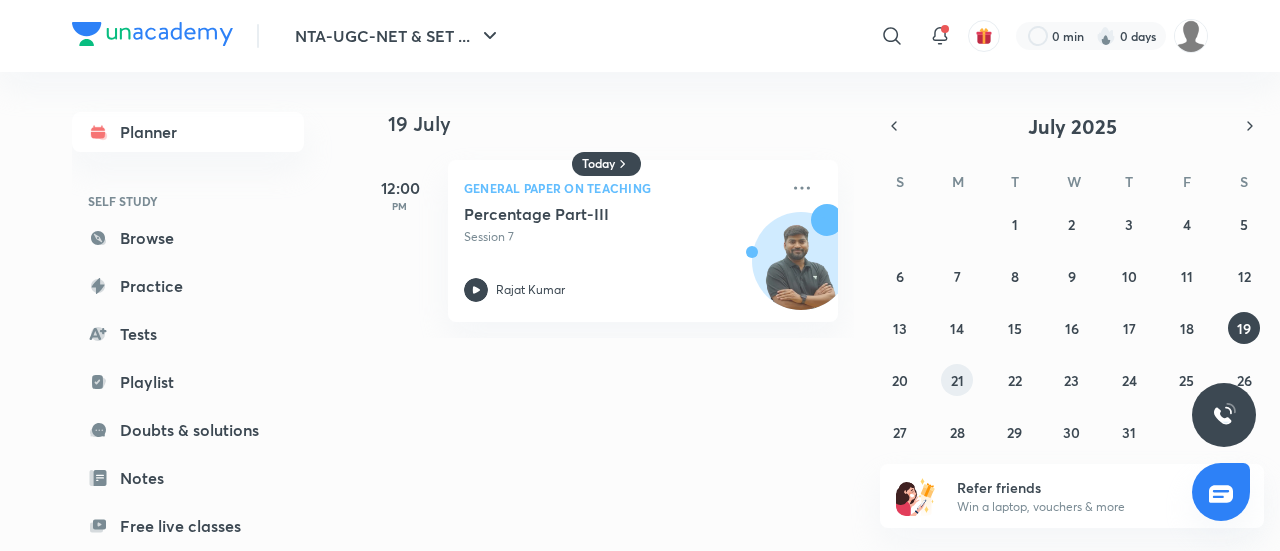 click on "21" at bounding box center [957, 380] 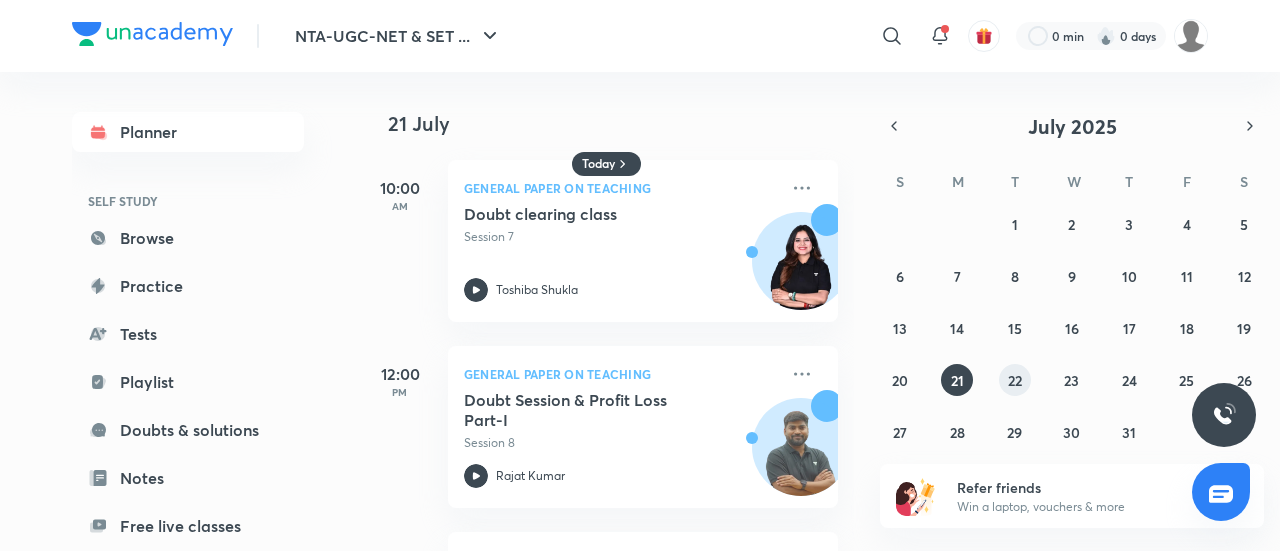 click on "22" at bounding box center [1015, 380] 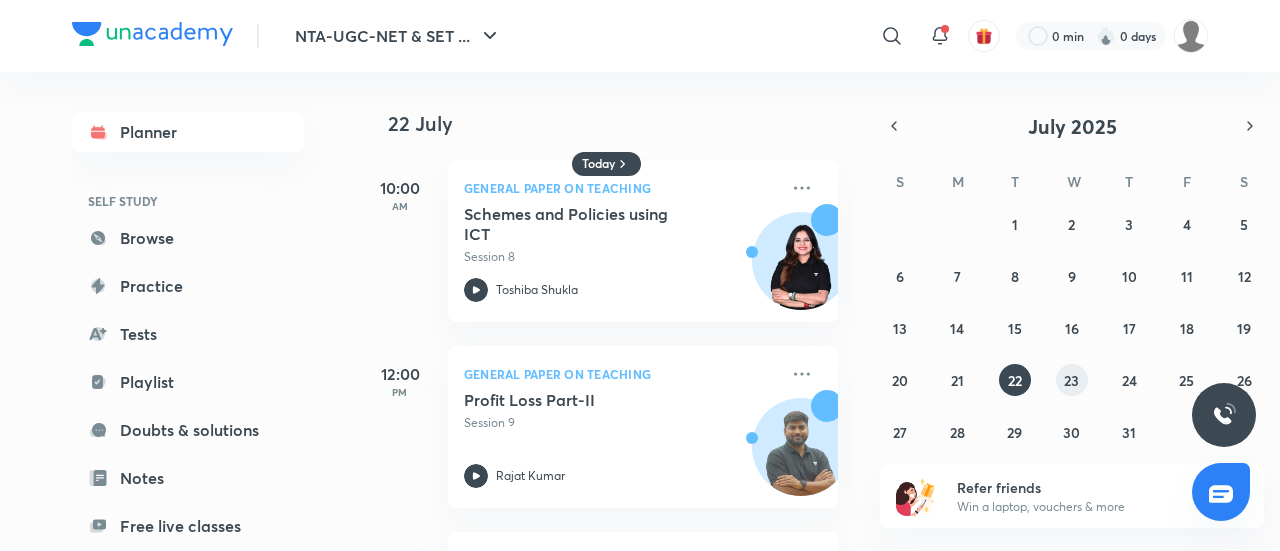 click on "23" at bounding box center [1072, 380] 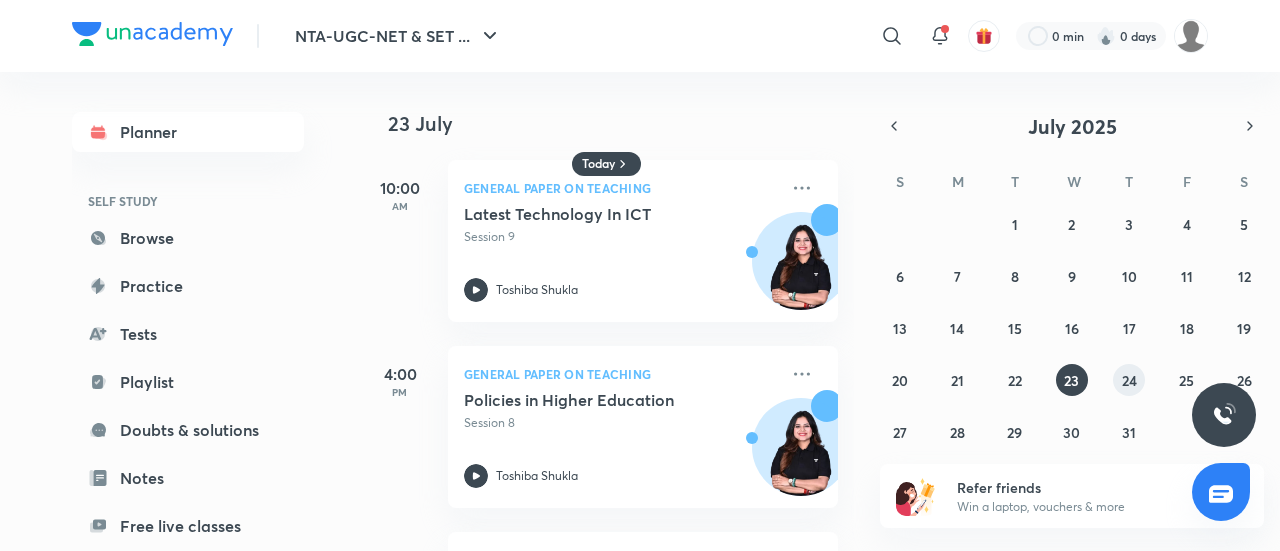 click on "24" at bounding box center [1129, 380] 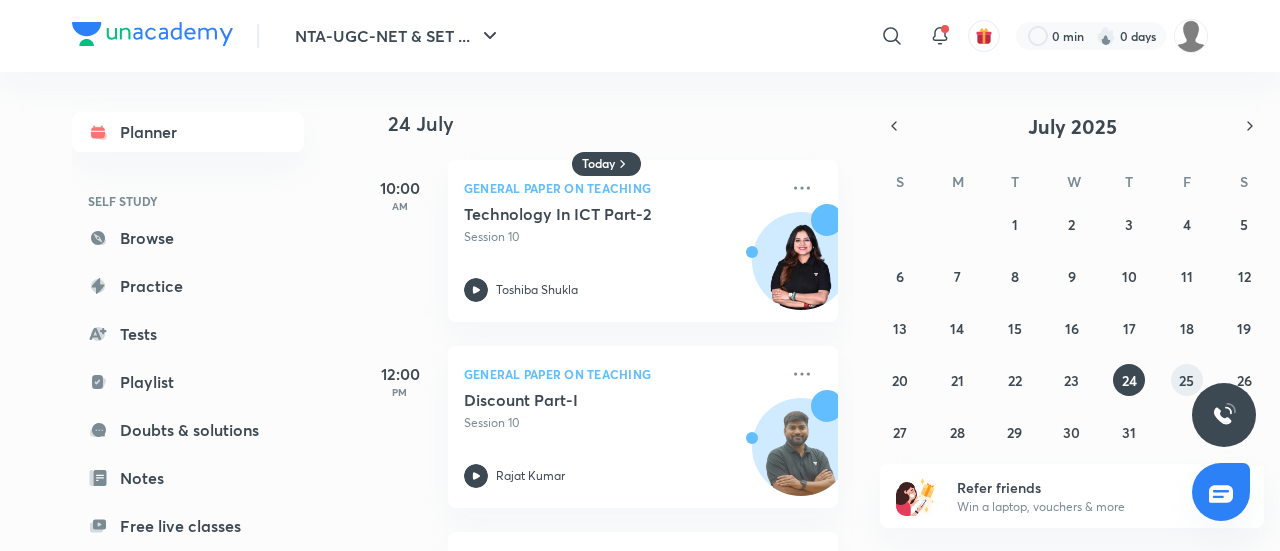 click on "25" at bounding box center [1186, 380] 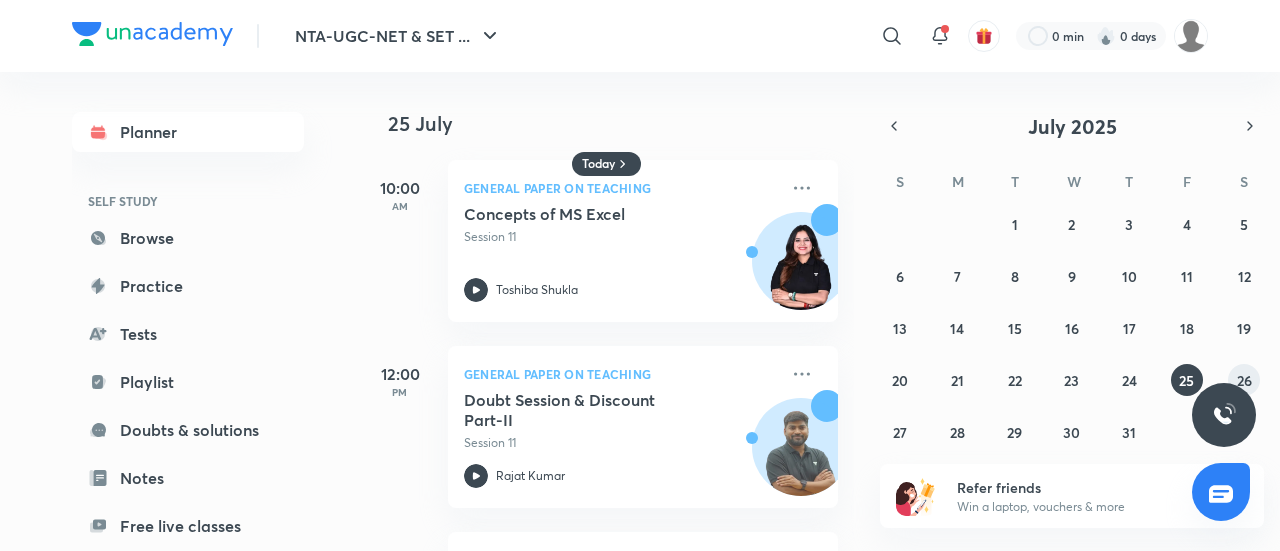 click on "26" at bounding box center (1244, 380) 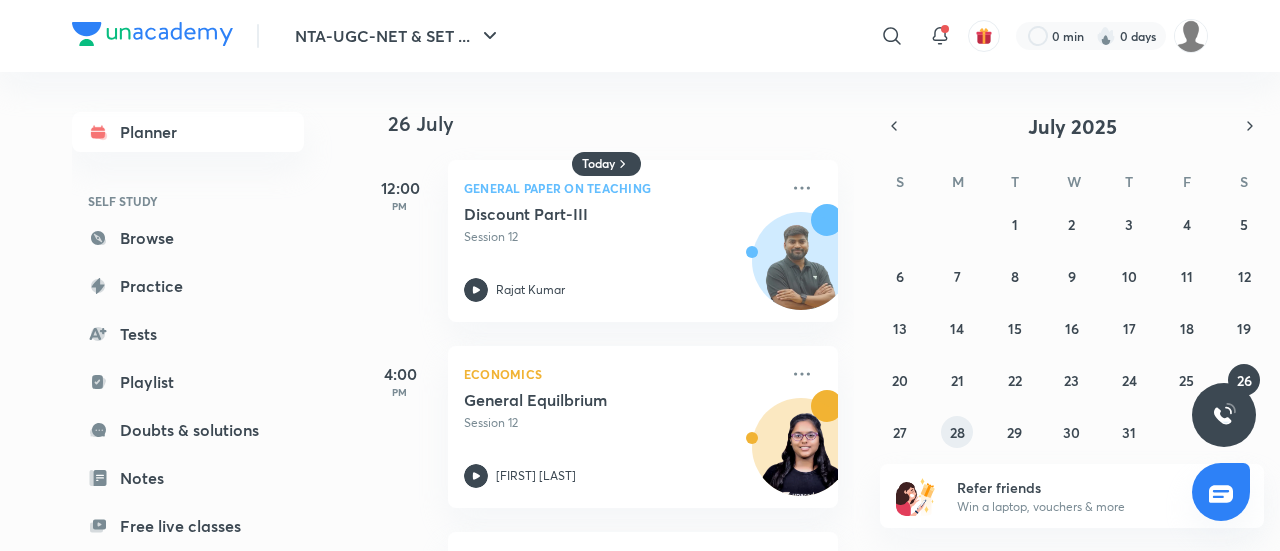 click on "28" at bounding box center (957, 432) 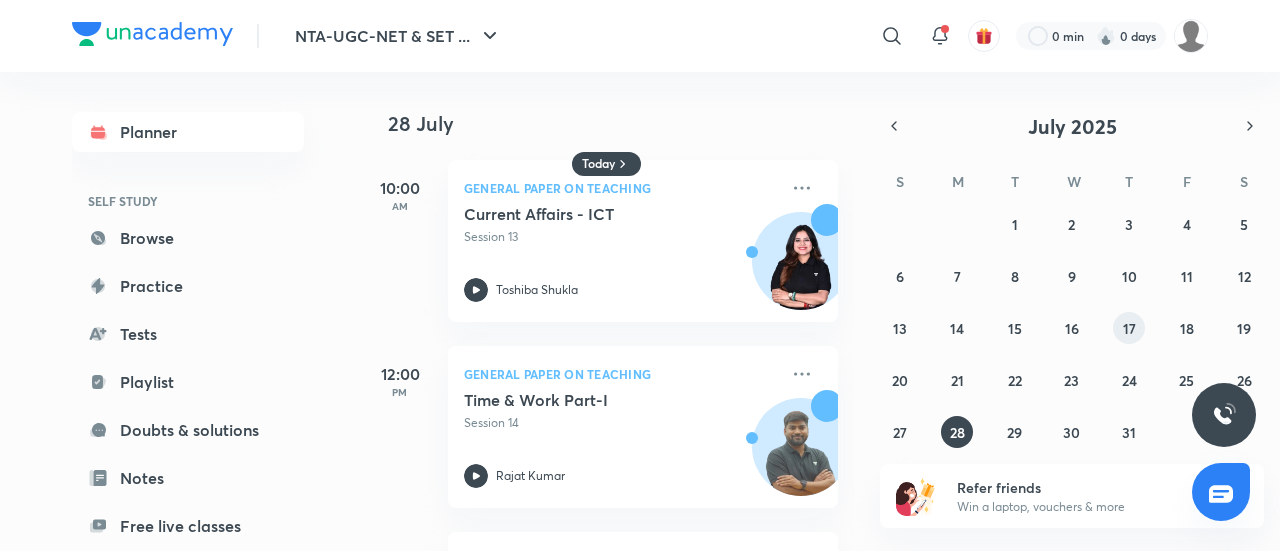 click on "17" at bounding box center (1129, 328) 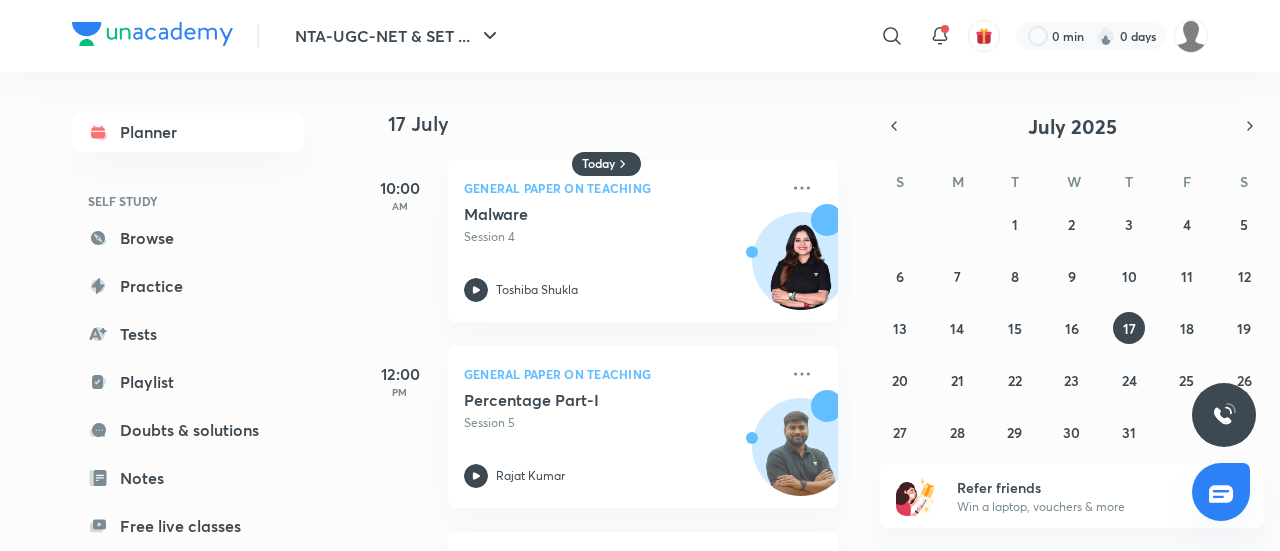 click on "17 July 10:00 AM General Paper on Teaching Malware Session 4 [FIRST] [LAST] 12:00 PM General Paper on Teaching Percentage Part-I Session 5 [FIRST] [LAST] 4:00 PM General Paper on Teaching Universities in Ancient India - Part 2 Session 4 [FIRST] [LAST] 6:00 PM Economics Doubt Clearing Session Session 5 [FIRST] [LAST] 10:00 PM Economics Money Basics Session 4 [FIRST] [LAST]" at bounding box center [818, 311] 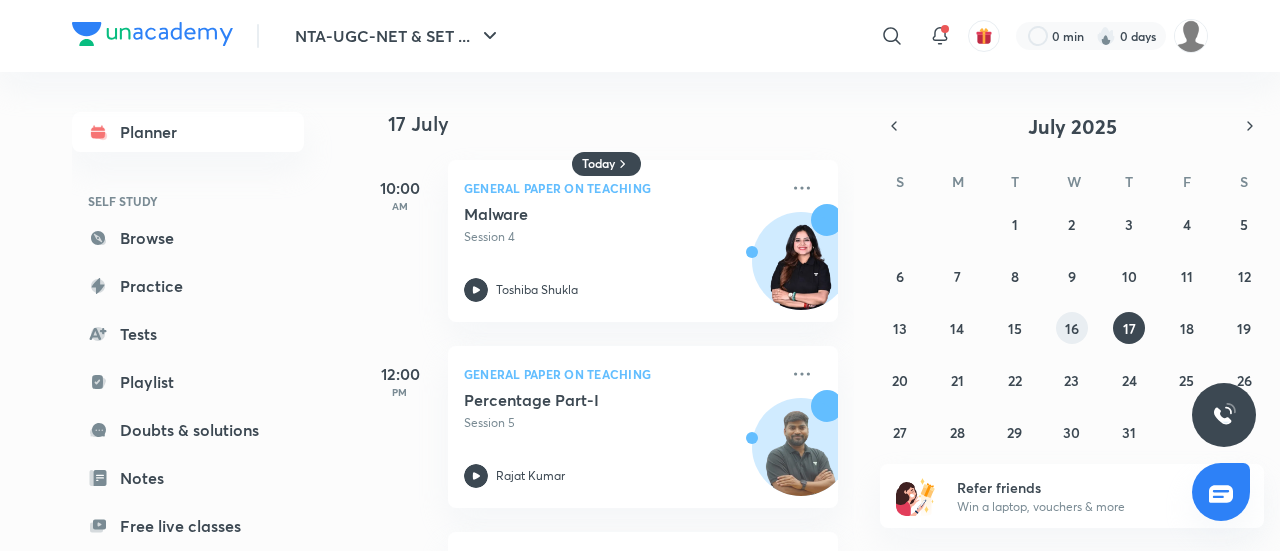 click on "16" at bounding box center (1072, 328) 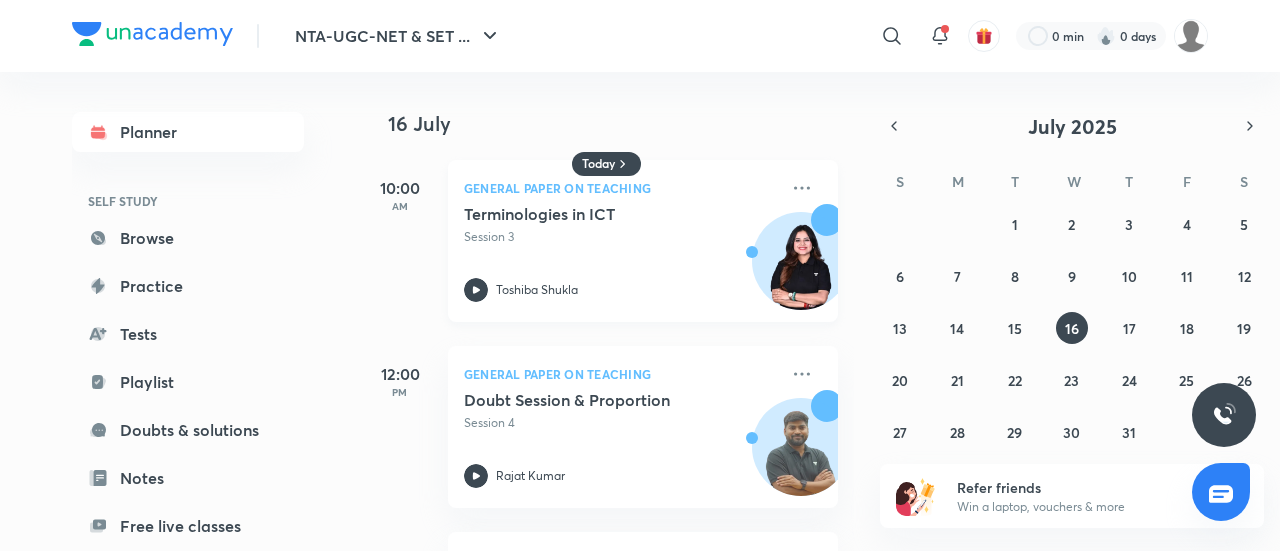 click on "Terminologies in ICT Session 3 [FIRST] [LAST]" at bounding box center (621, 253) 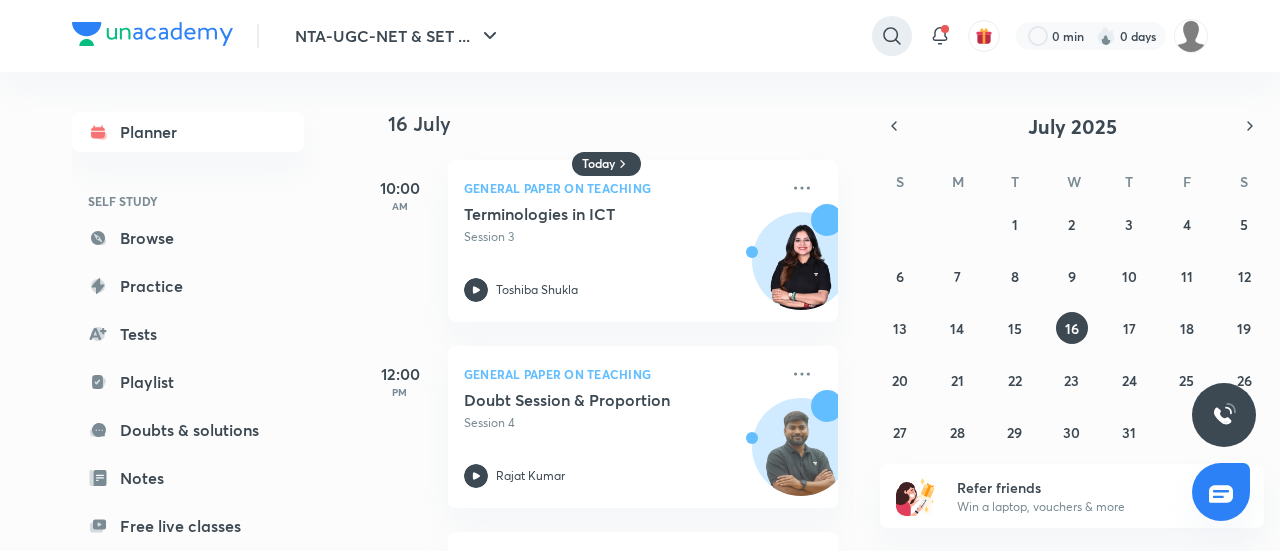 click 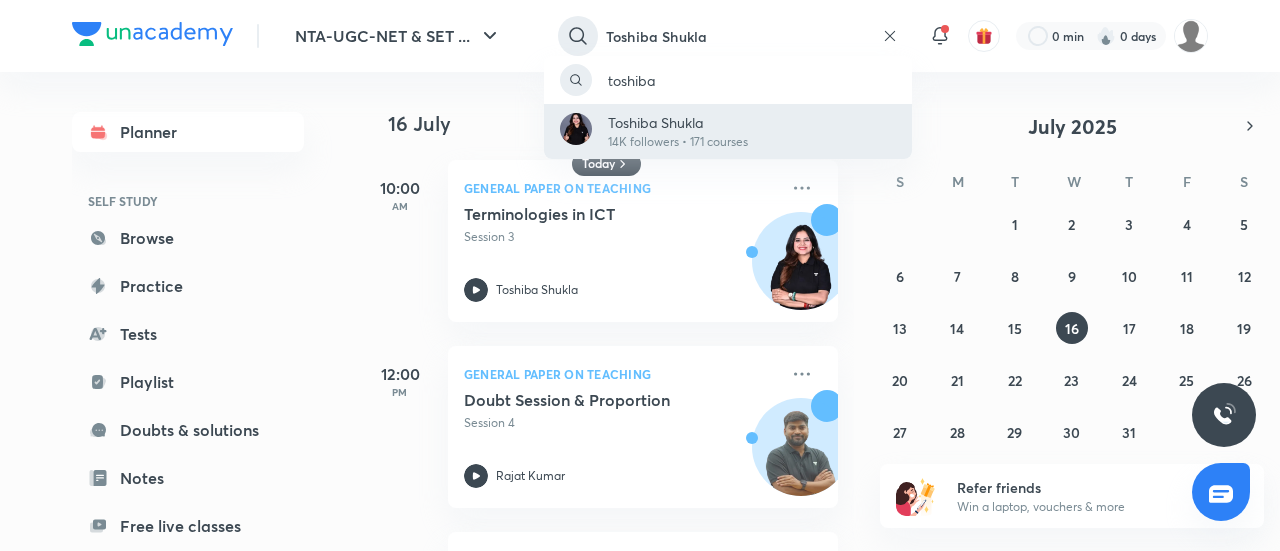 type on "Toshiba Shukla" 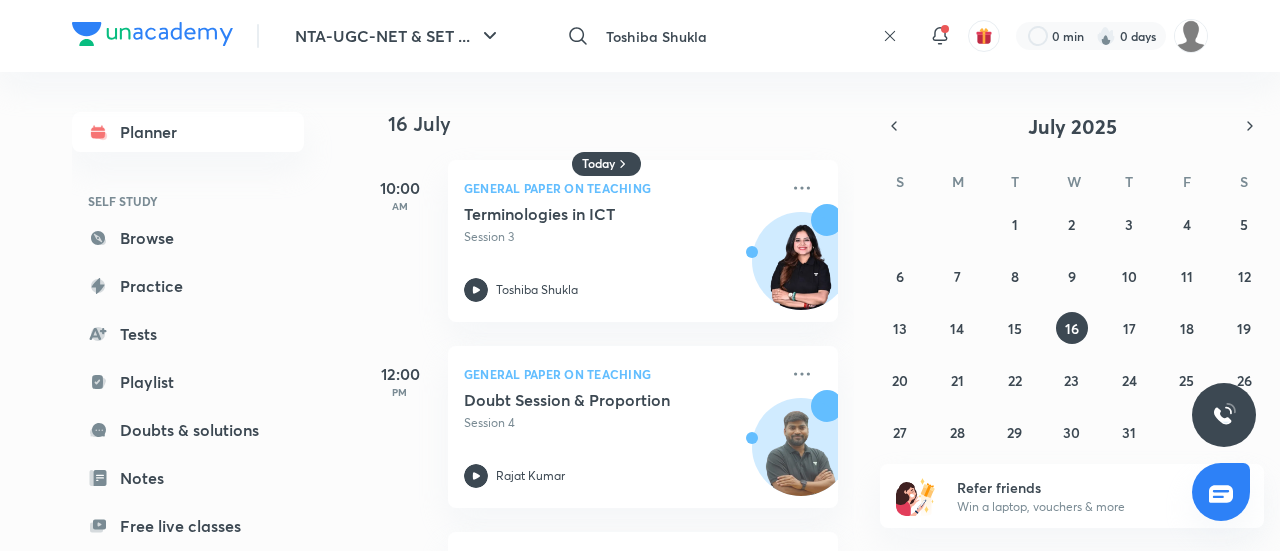 click on "Toshiba Shukla" at bounding box center (736, 36) 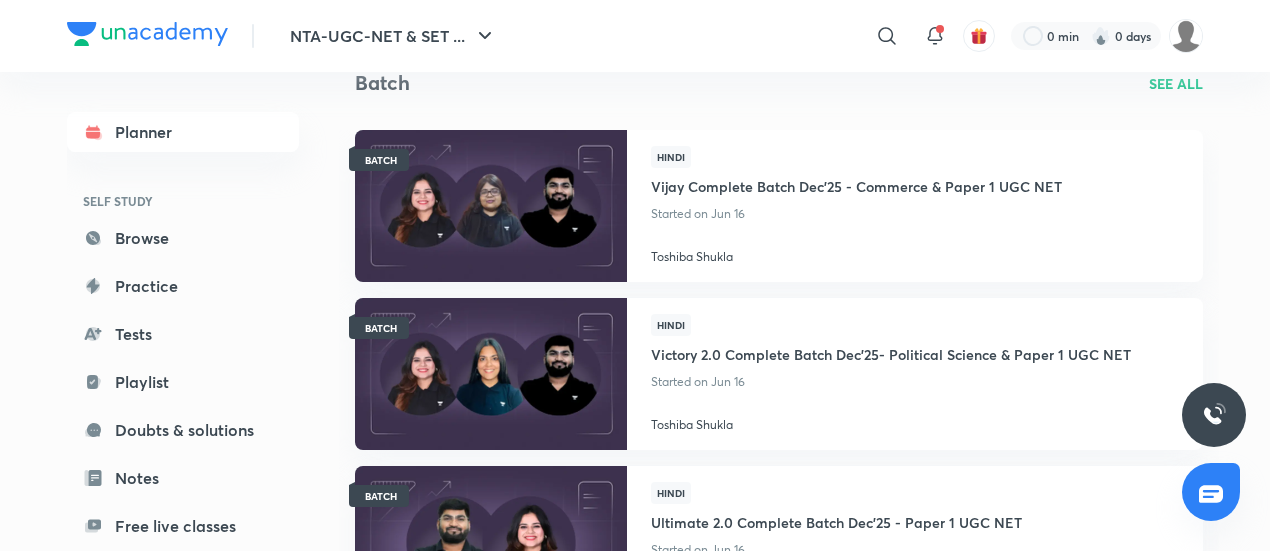 click at bounding box center [490, 373] 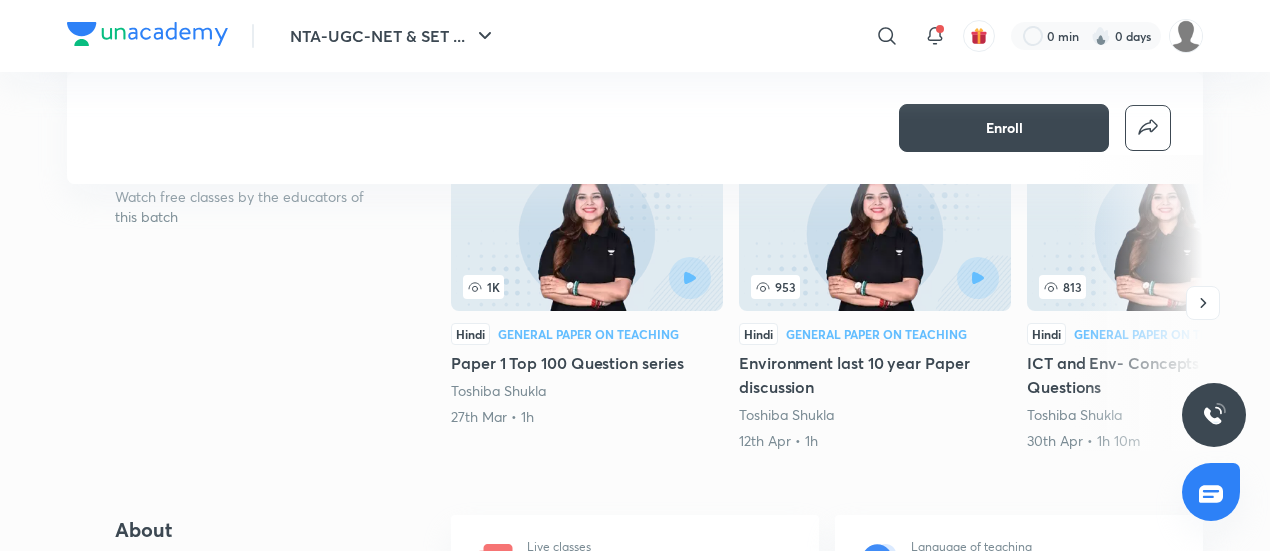 scroll, scrollTop: 496, scrollLeft: 0, axis: vertical 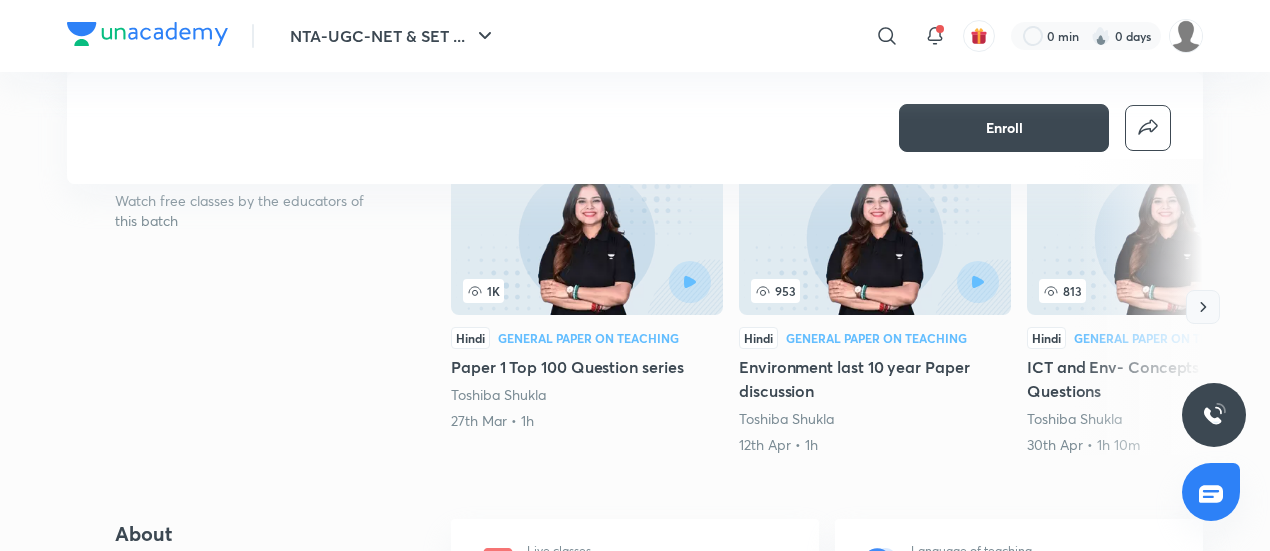 click 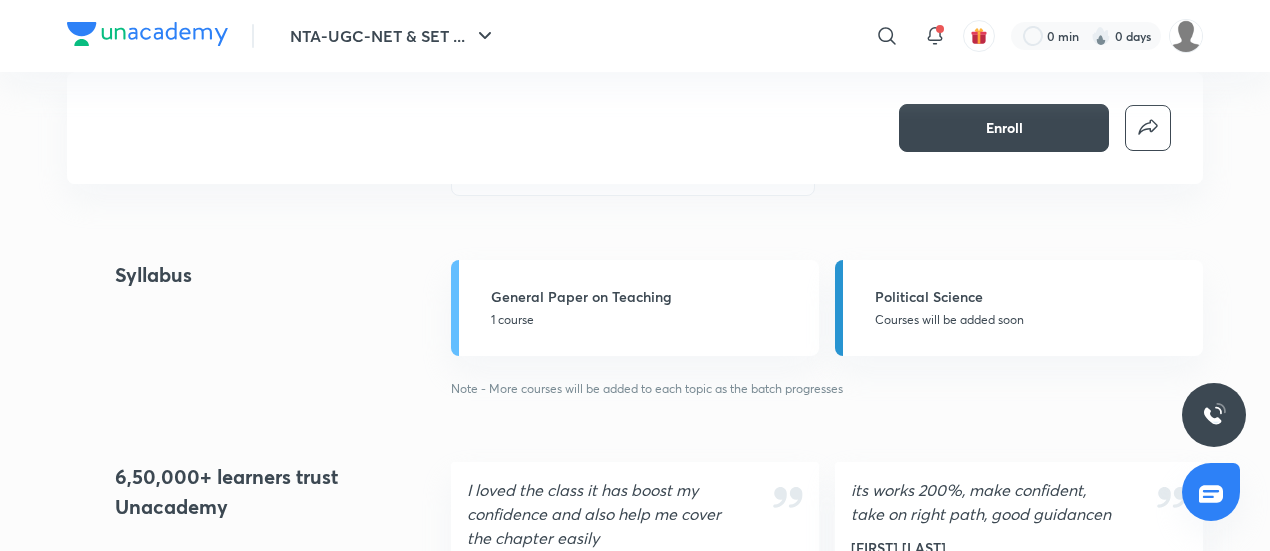 scroll, scrollTop: 1636, scrollLeft: 0, axis: vertical 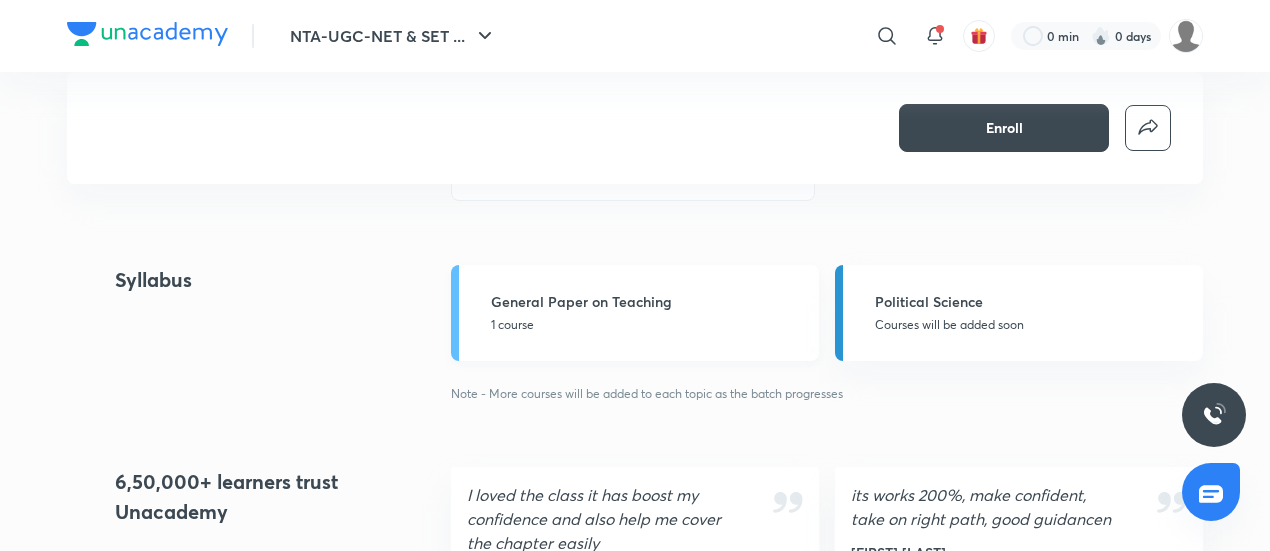 click on "General Paper on Teaching 1 course" at bounding box center (635, 313) 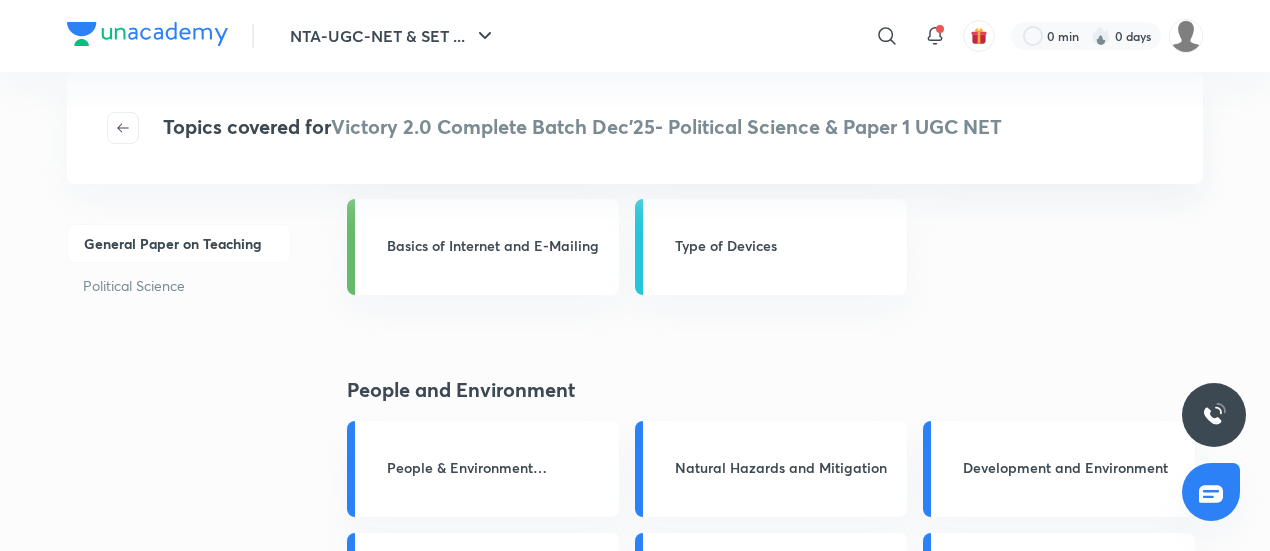 scroll, scrollTop: 2630, scrollLeft: 0, axis: vertical 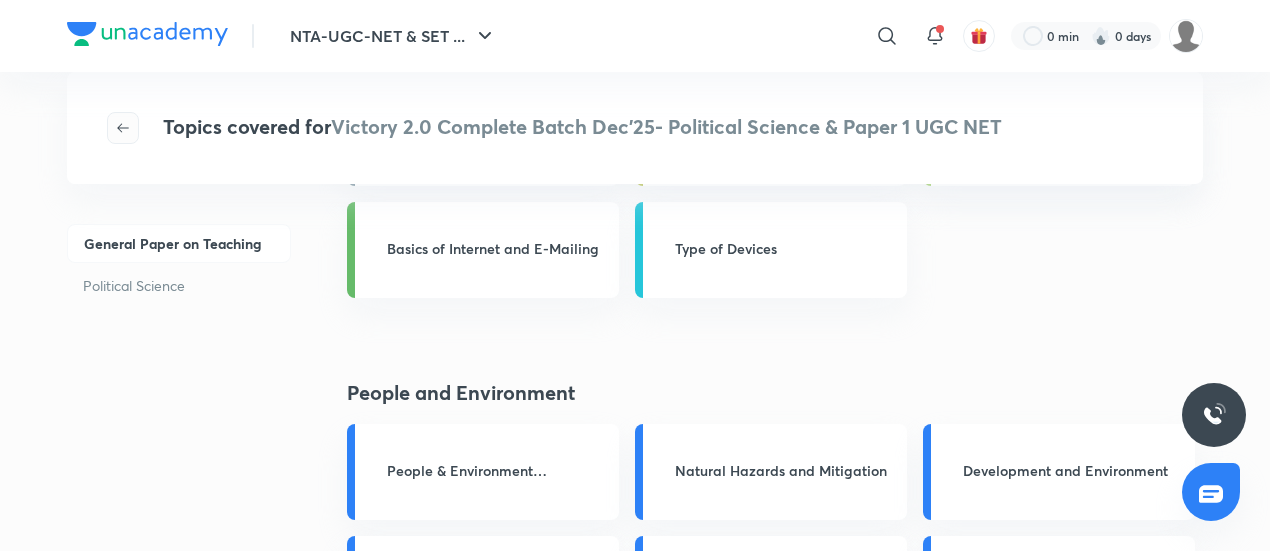click at bounding box center (123, 128) 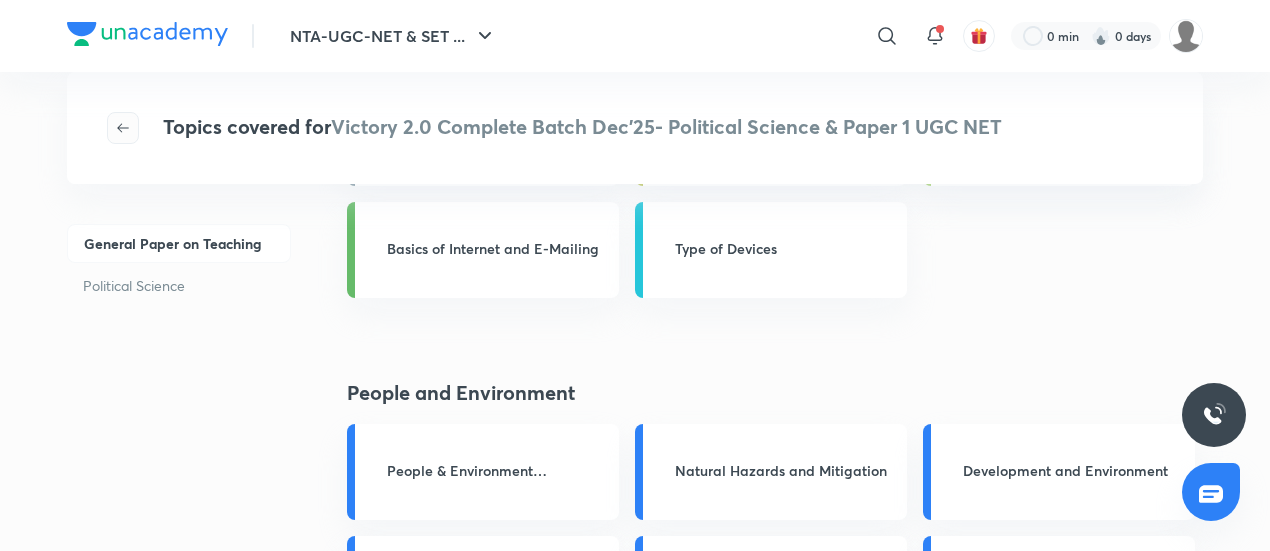 scroll, scrollTop: 0, scrollLeft: 0, axis: both 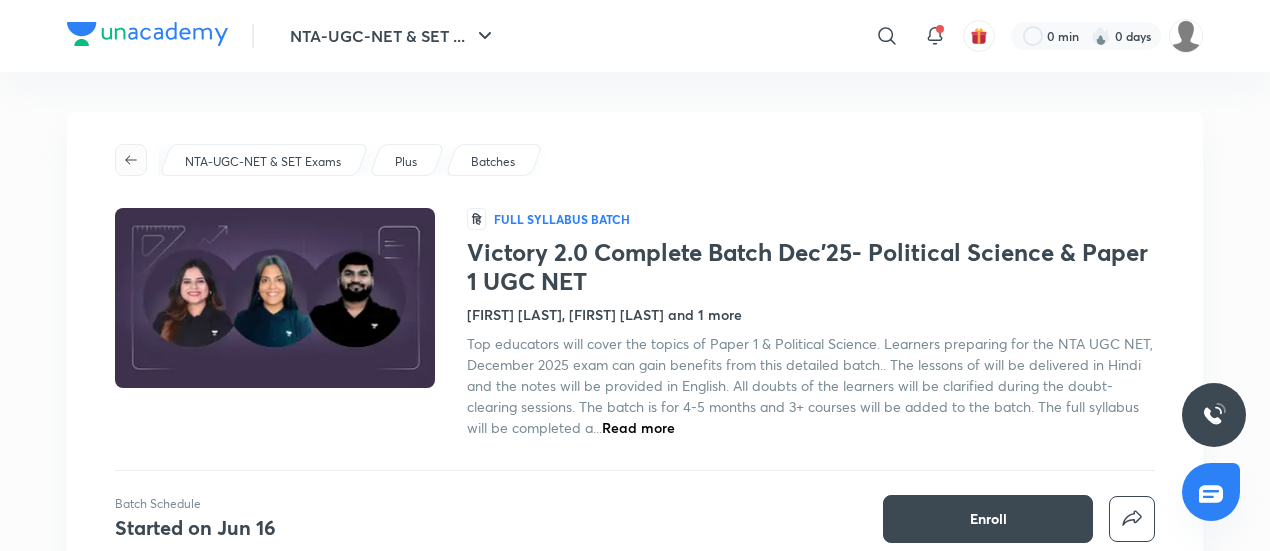 click at bounding box center [131, 160] 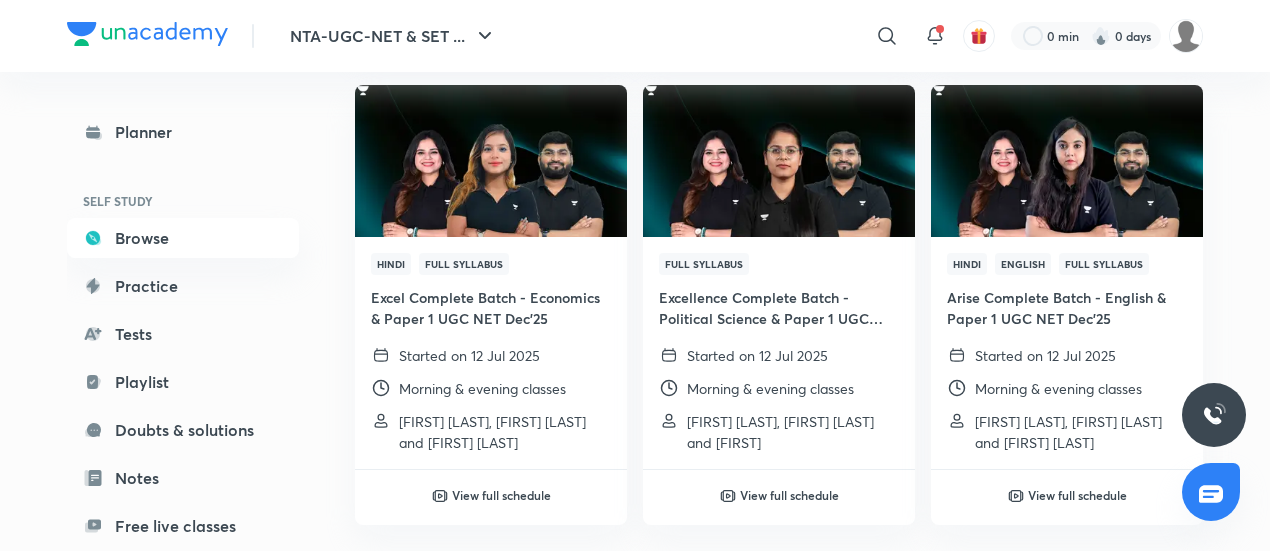 scroll, scrollTop: 3564, scrollLeft: 0, axis: vertical 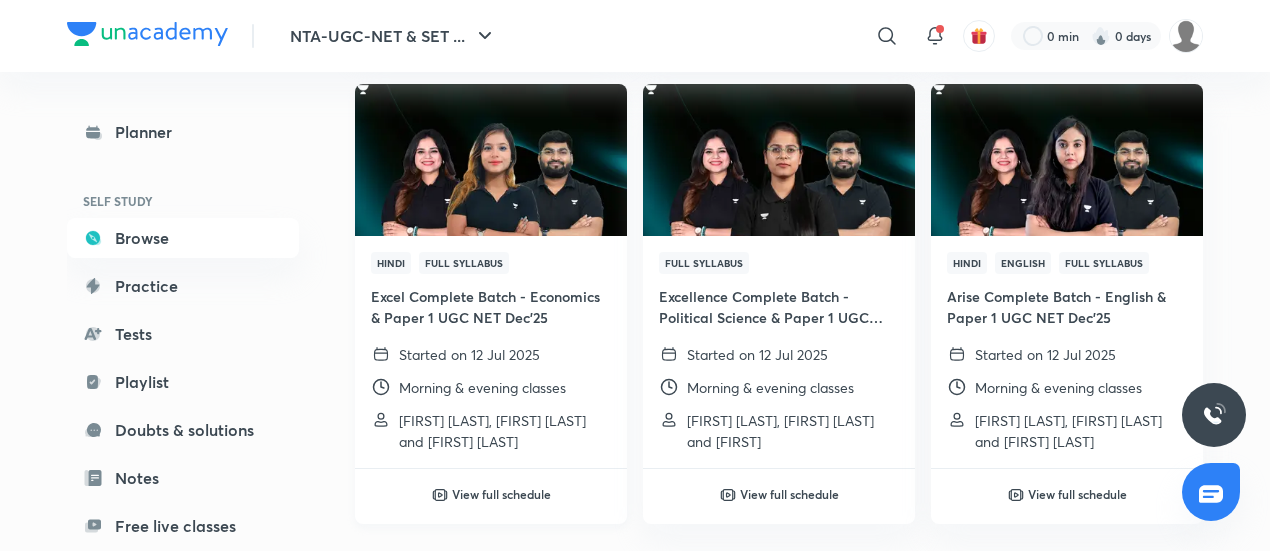 click on "View full schedule" at bounding box center (501, 494) 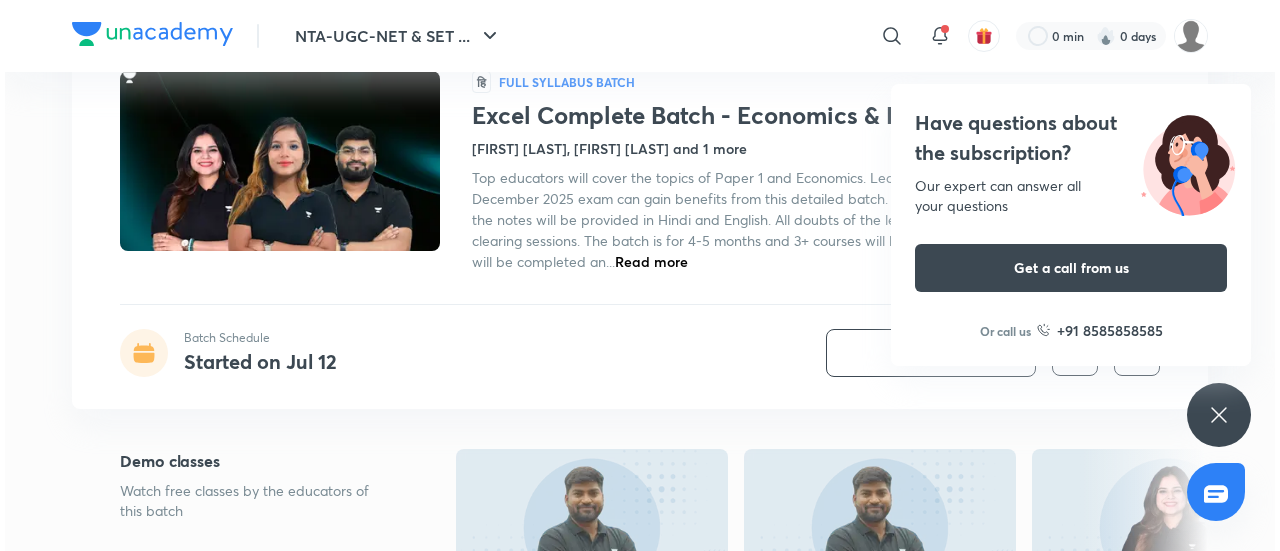 scroll, scrollTop: 150, scrollLeft: 0, axis: vertical 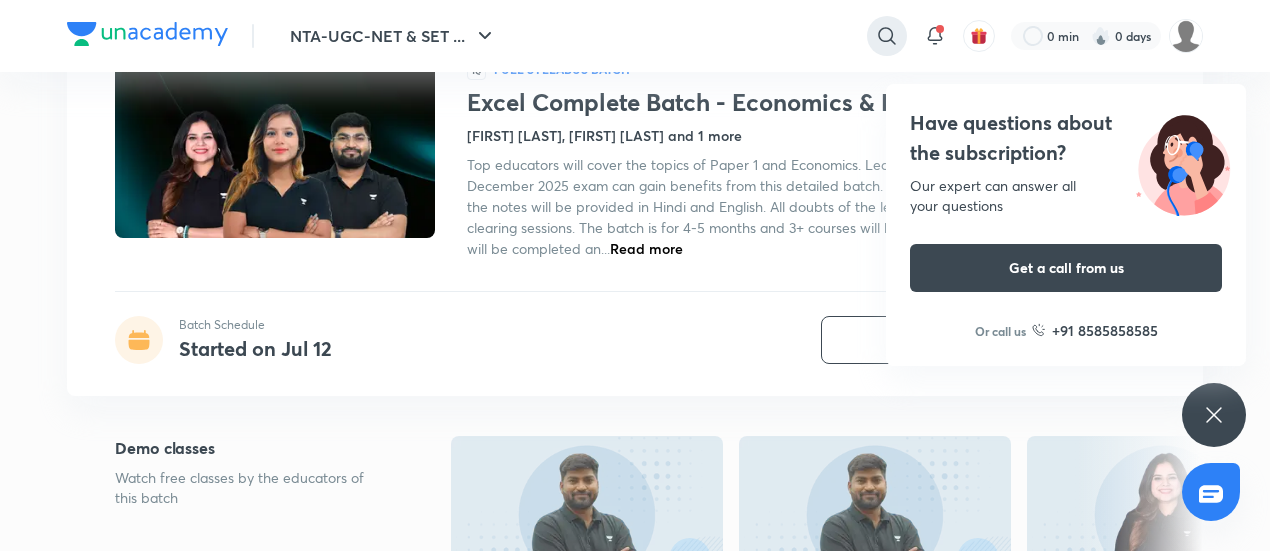 click 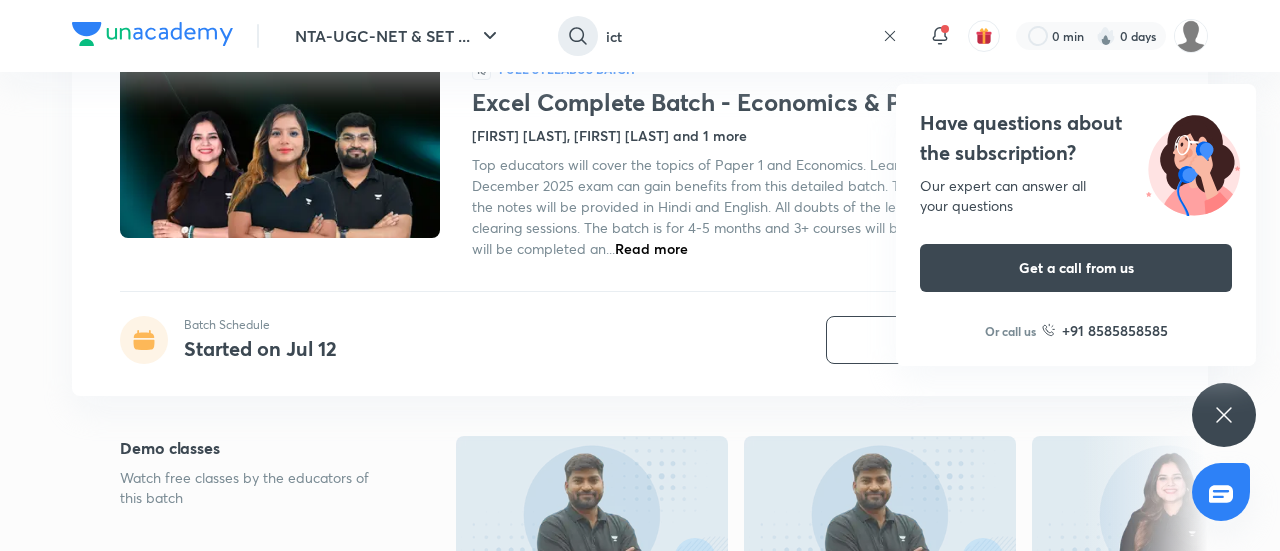 type on "ict" 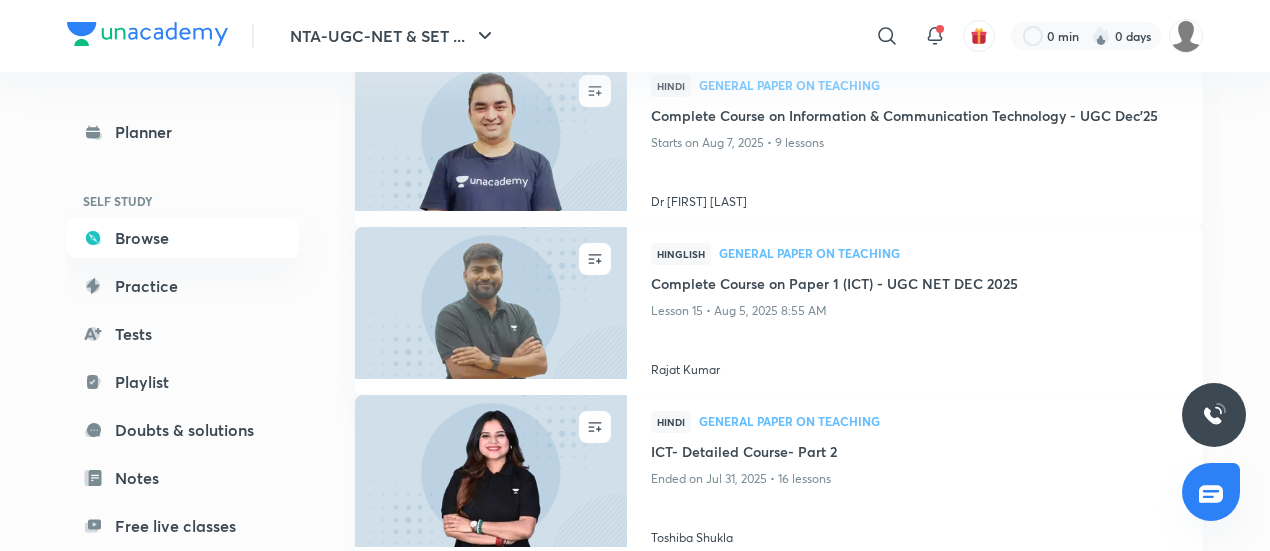 scroll, scrollTop: 834, scrollLeft: 0, axis: vertical 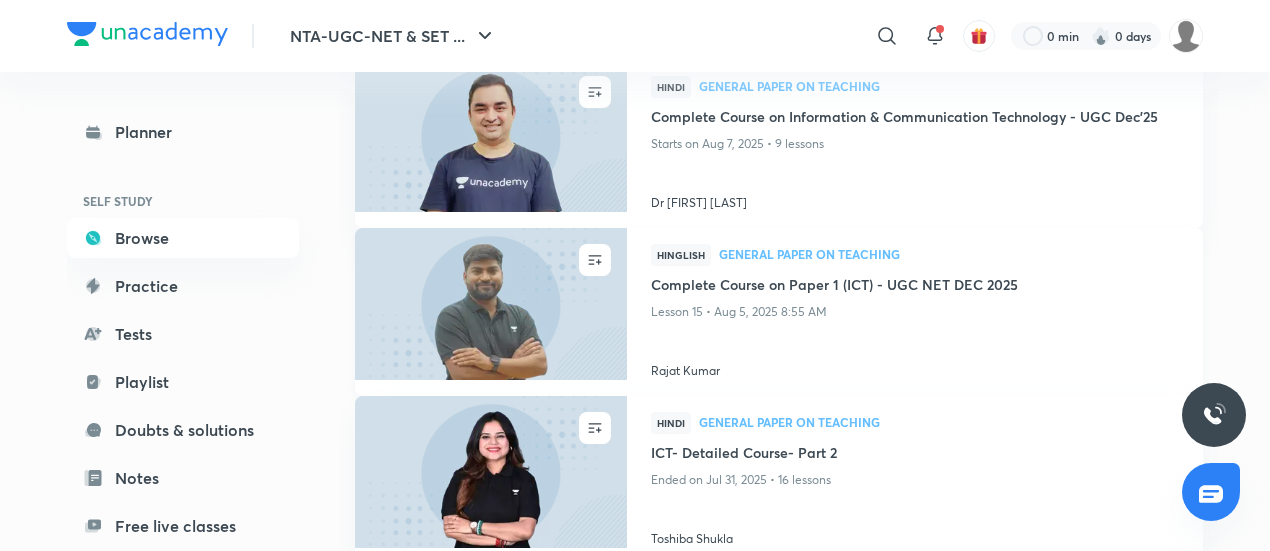 click on "Complete Course on Paper 1 (ICT) - UGC NET DEC 2025" at bounding box center [915, 286] 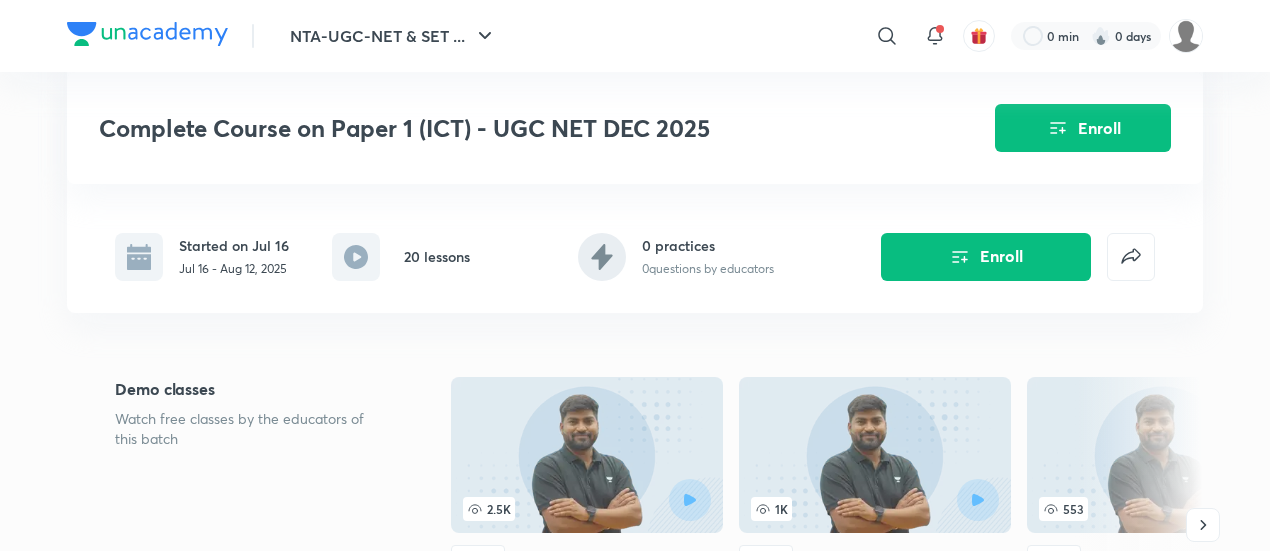 scroll, scrollTop: 262, scrollLeft: 0, axis: vertical 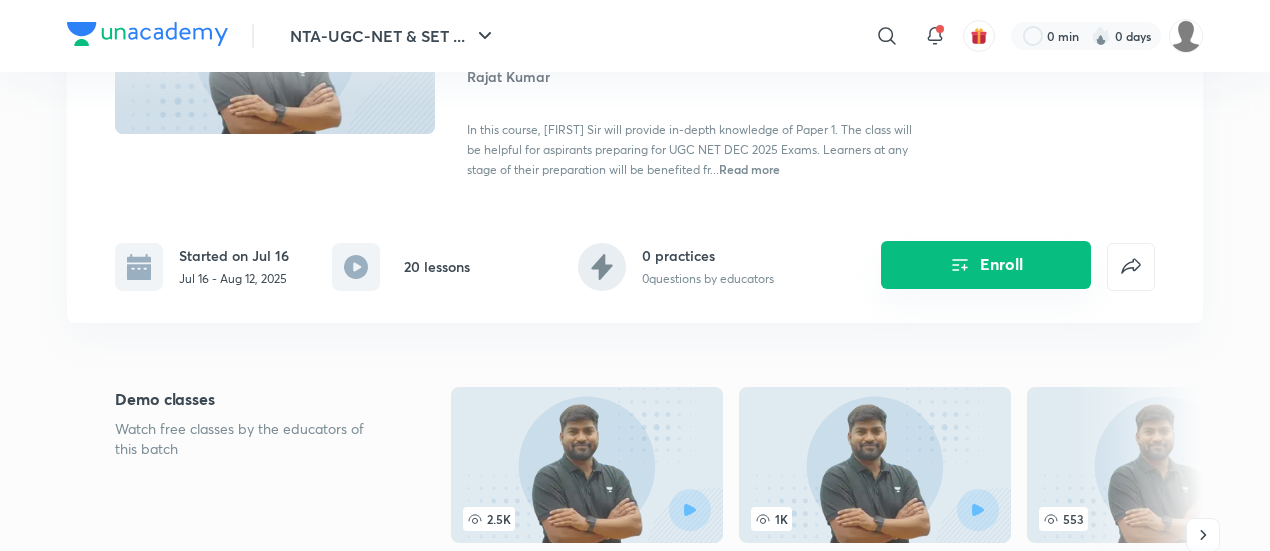 click on "Enroll" at bounding box center [986, 265] 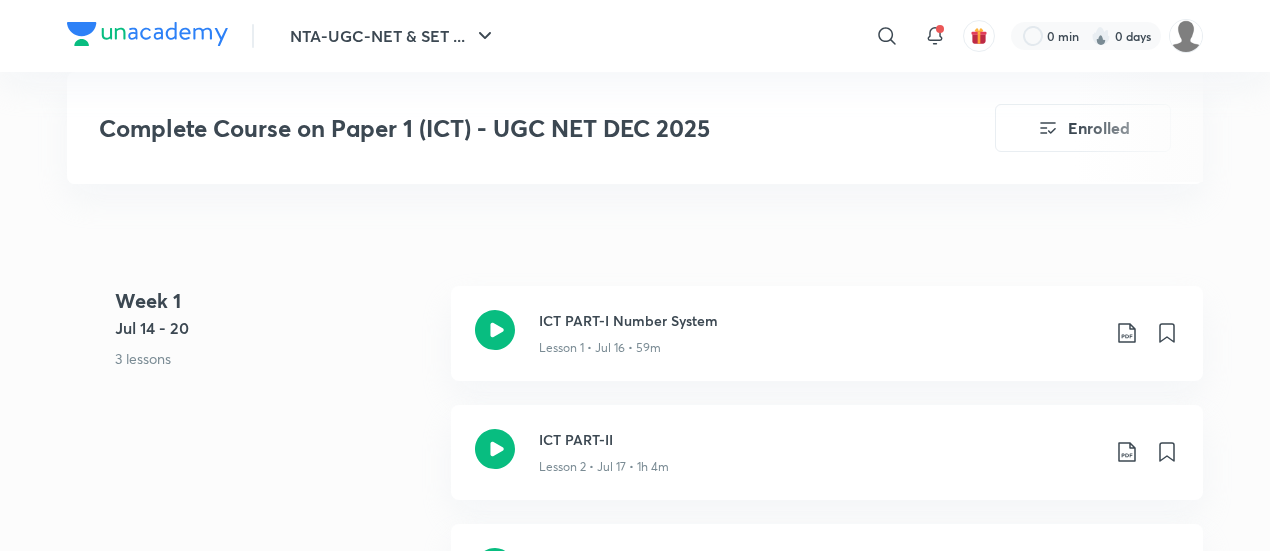 scroll, scrollTop: 744, scrollLeft: 0, axis: vertical 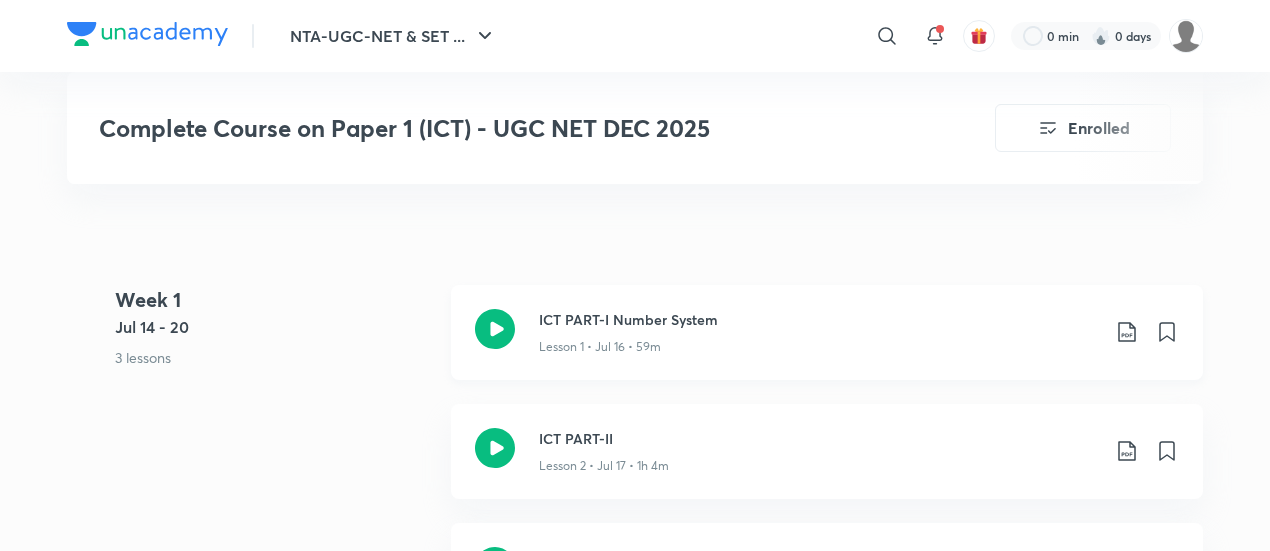 click 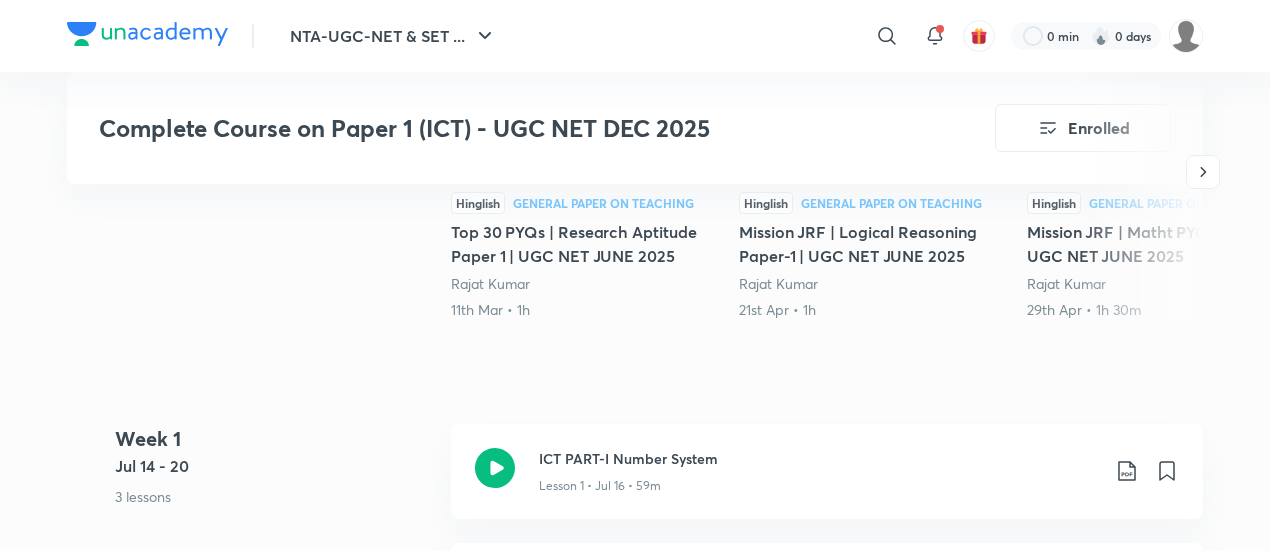 scroll, scrollTop: 604, scrollLeft: 0, axis: vertical 